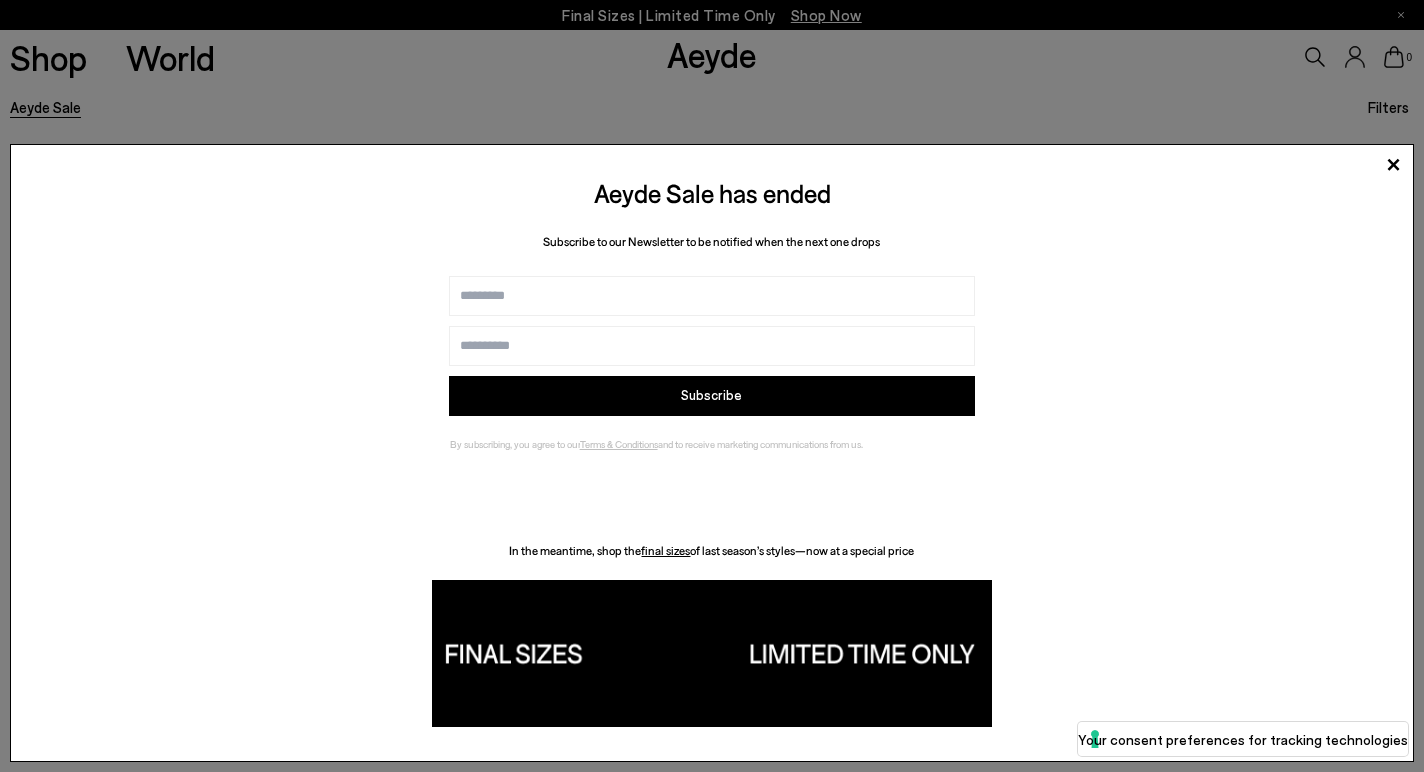 scroll, scrollTop: 0, scrollLeft: 0, axis: both 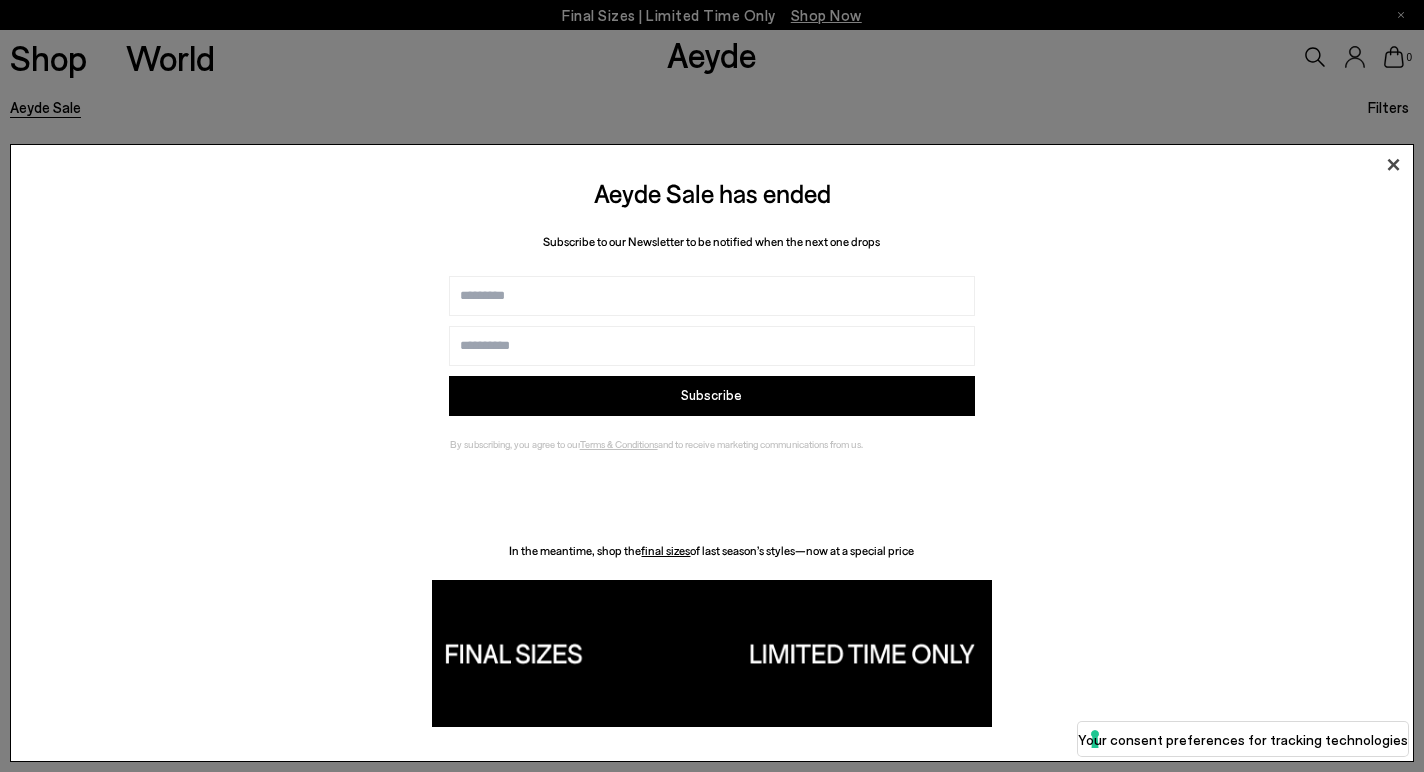 click 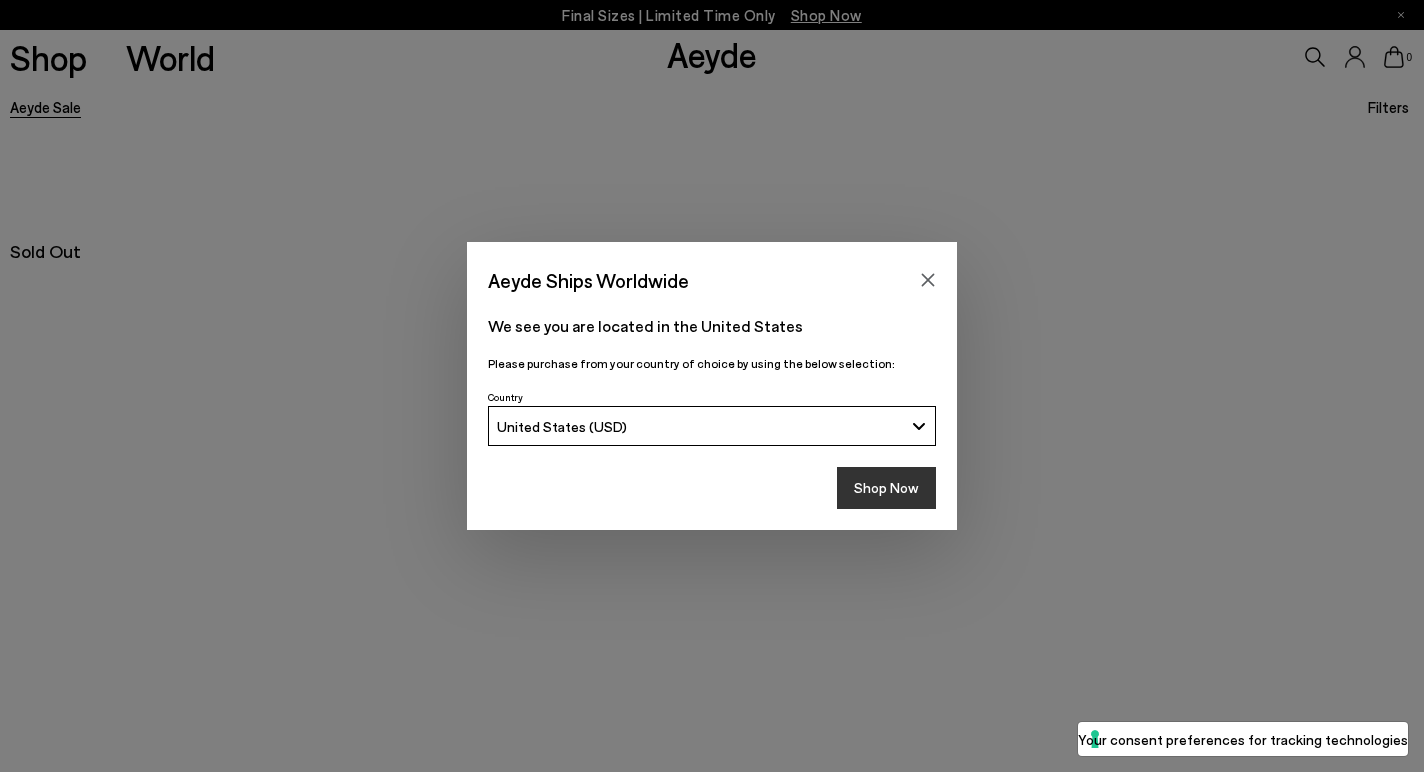 click on "Shop Now" at bounding box center (886, 488) 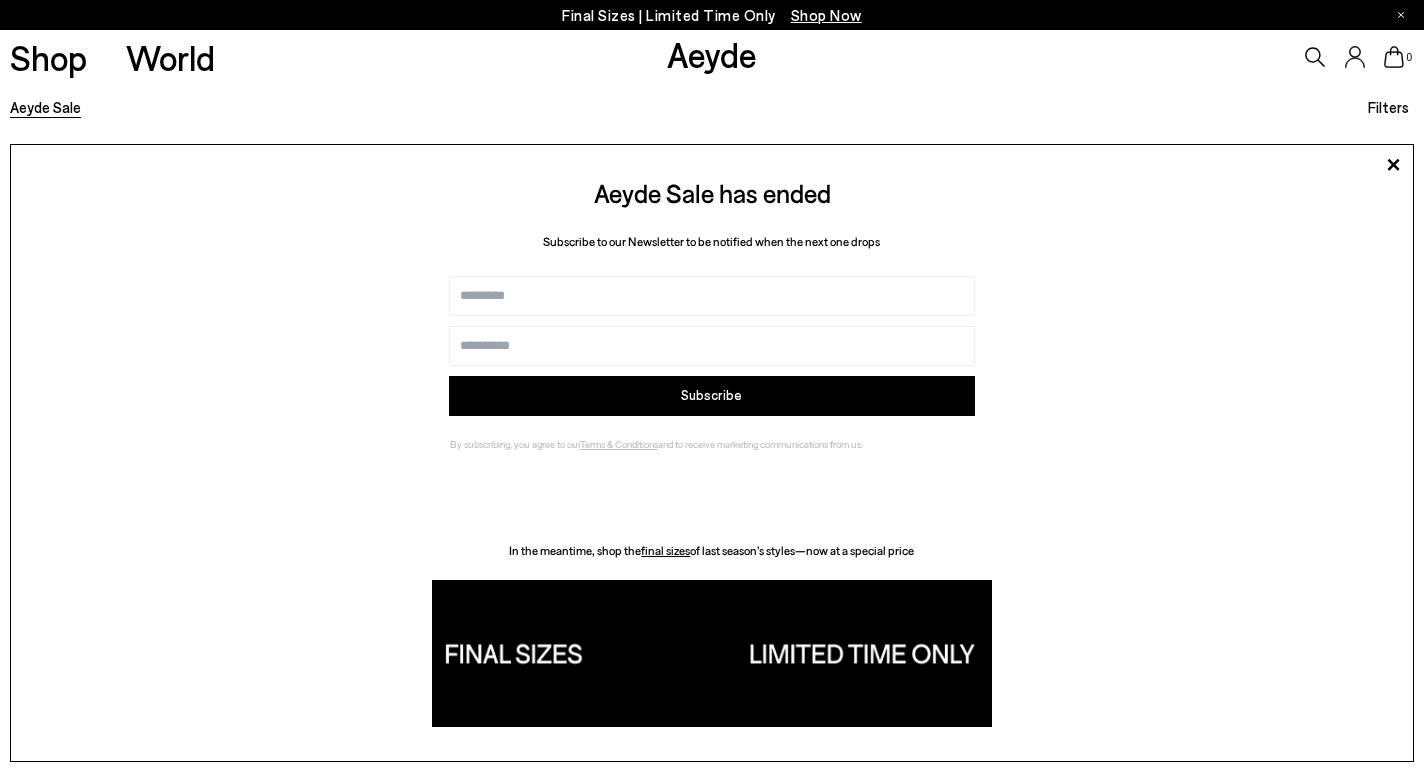 scroll, scrollTop: 0, scrollLeft: 0, axis: both 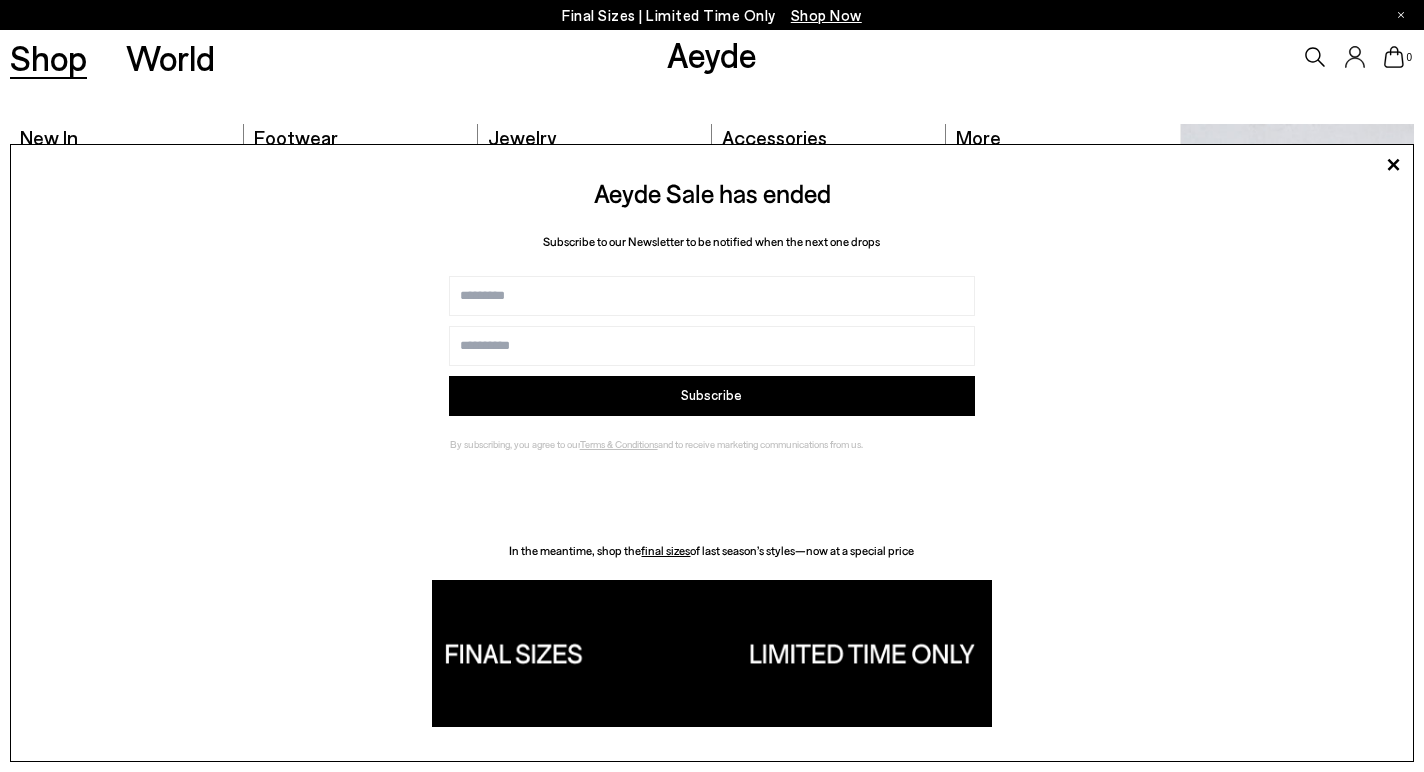 click on "Shop" at bounding box center [48, 57] 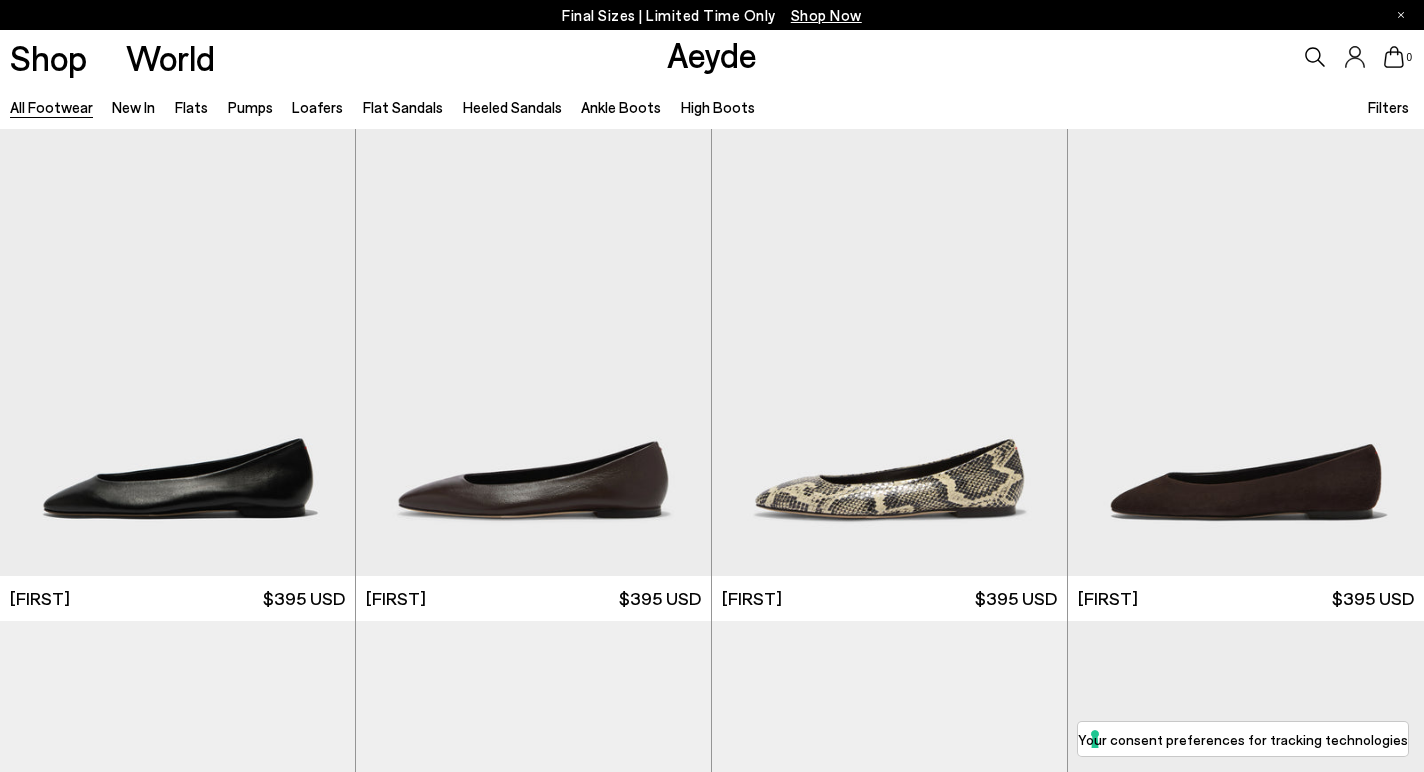 scroll, scrollTop: 0, scrollLeft: 0, axis: both 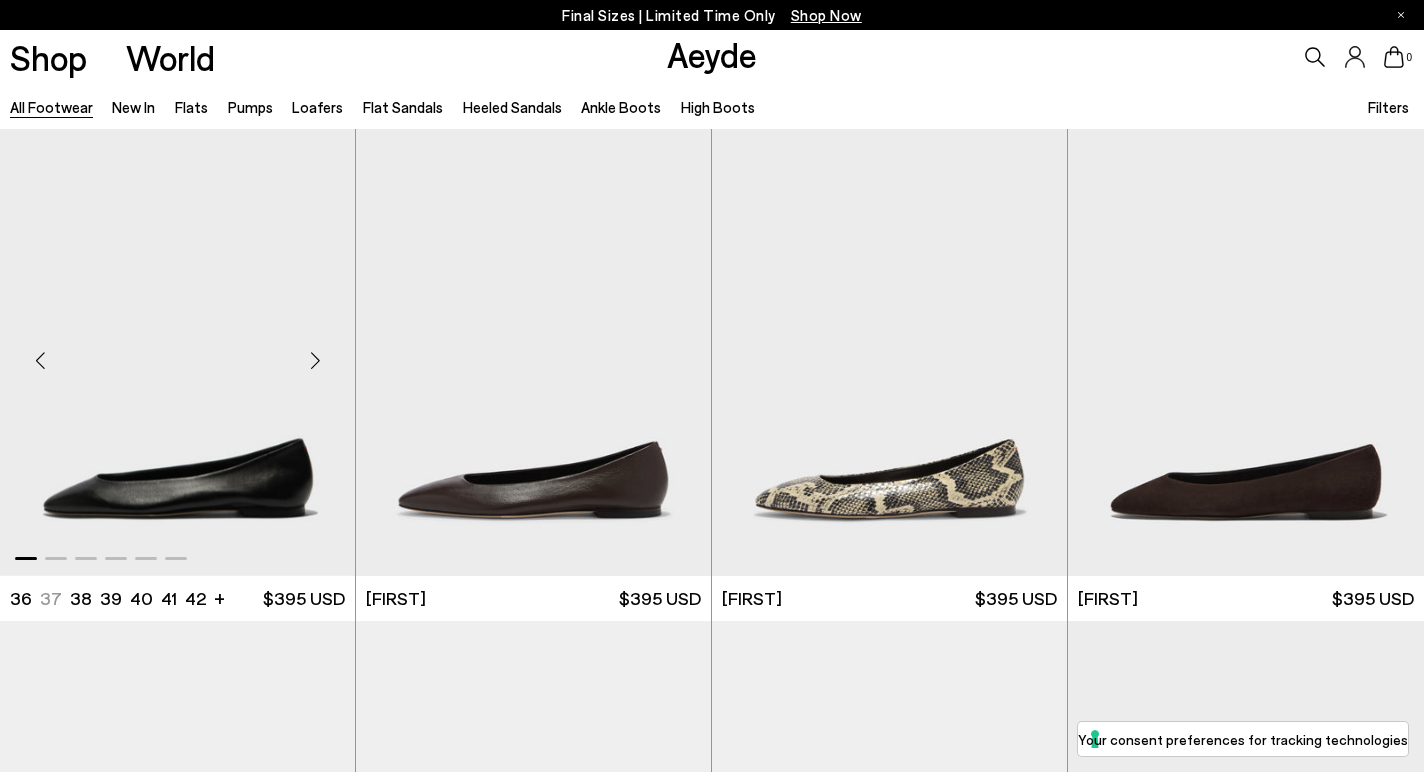 click at bounding box center [315, 360] 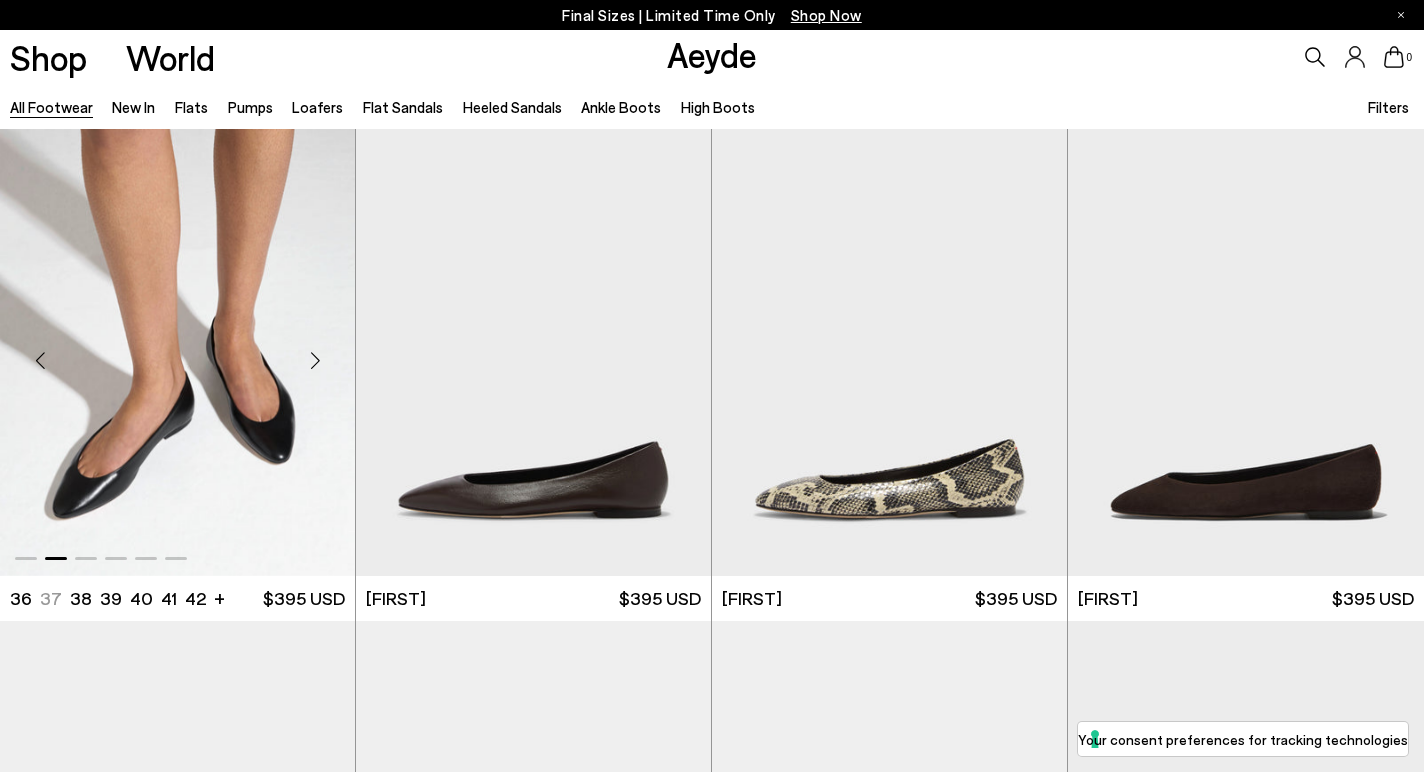 click at bounding box center [315, 360] 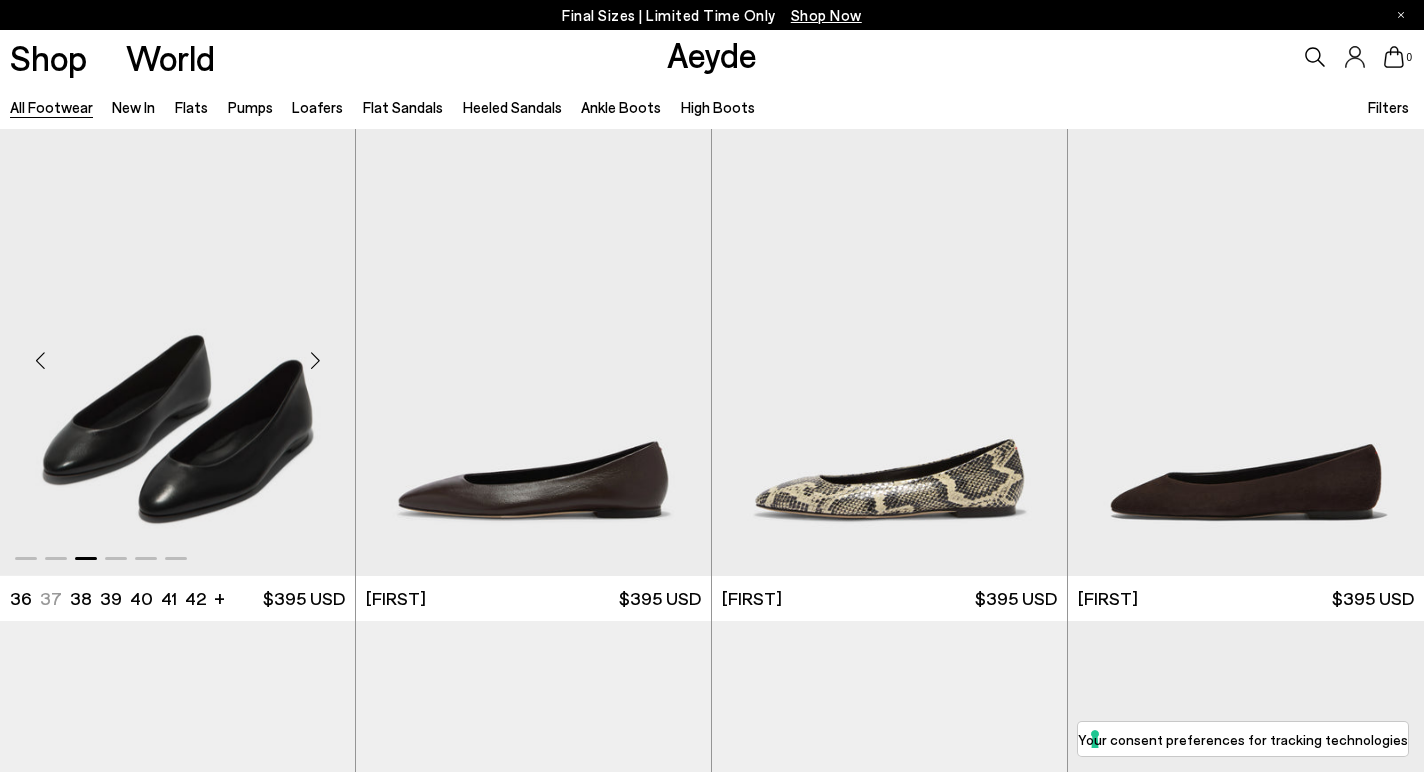 click at bounding box center (315, 360) 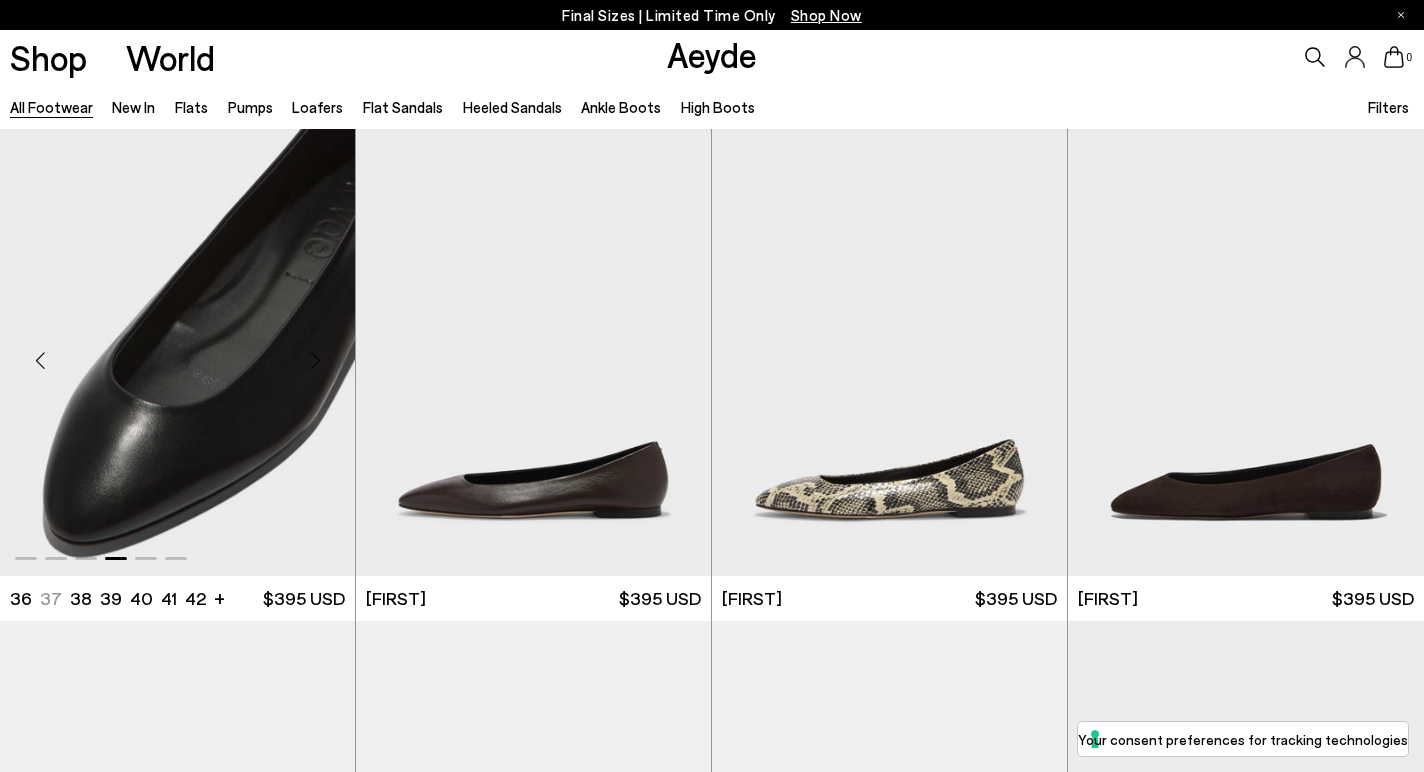 click at bounding box center (315, 360) 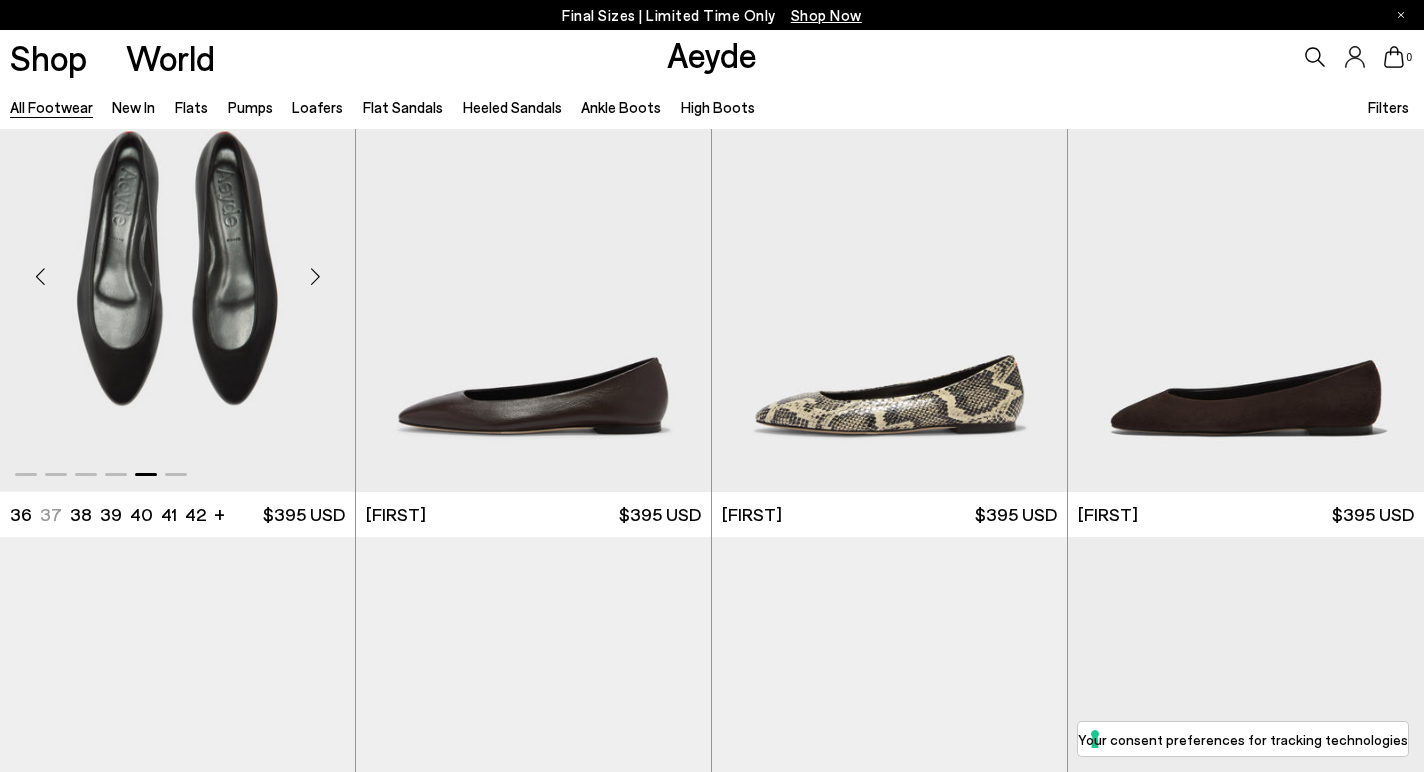 scroll, scrollTop: 85, scrollLeft: 0, axis: vertical 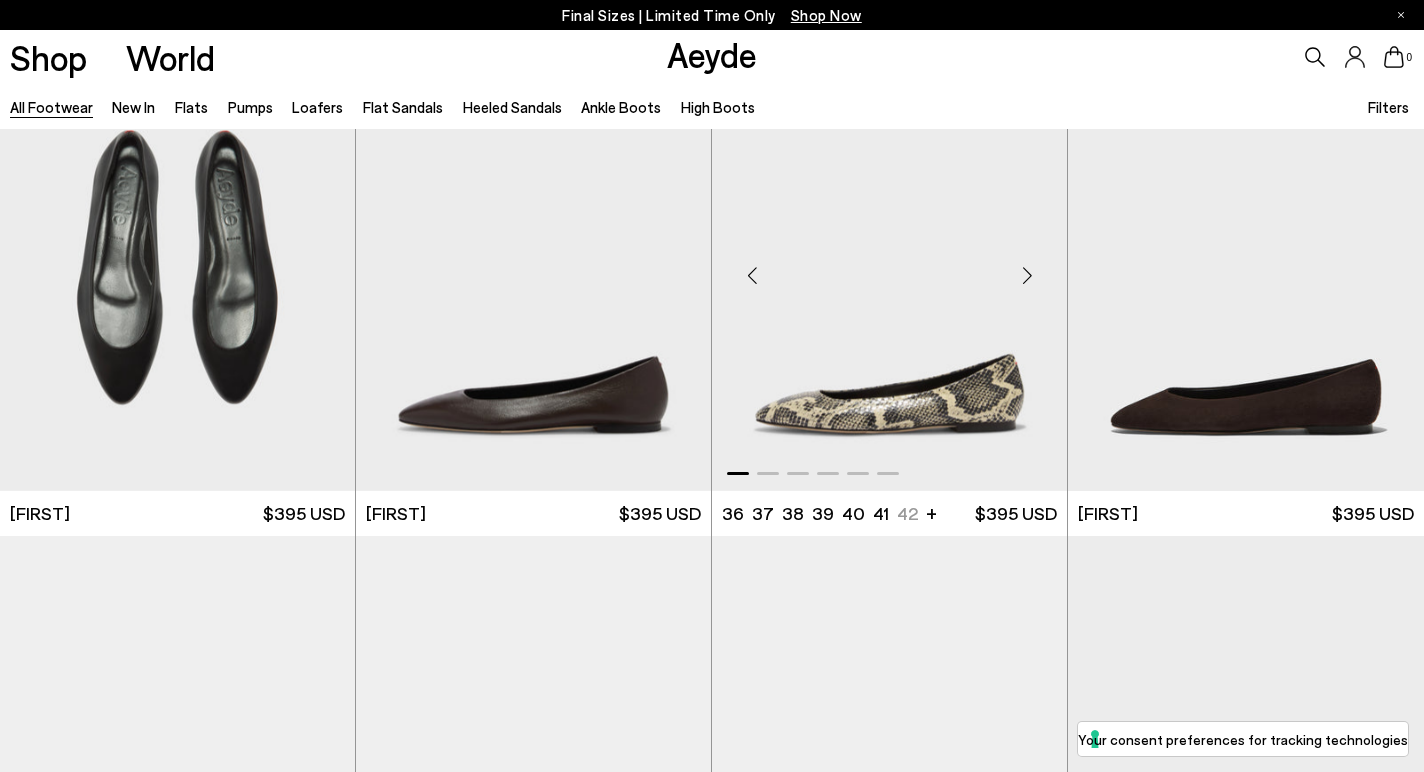 click at bounding box center (1027, 275) 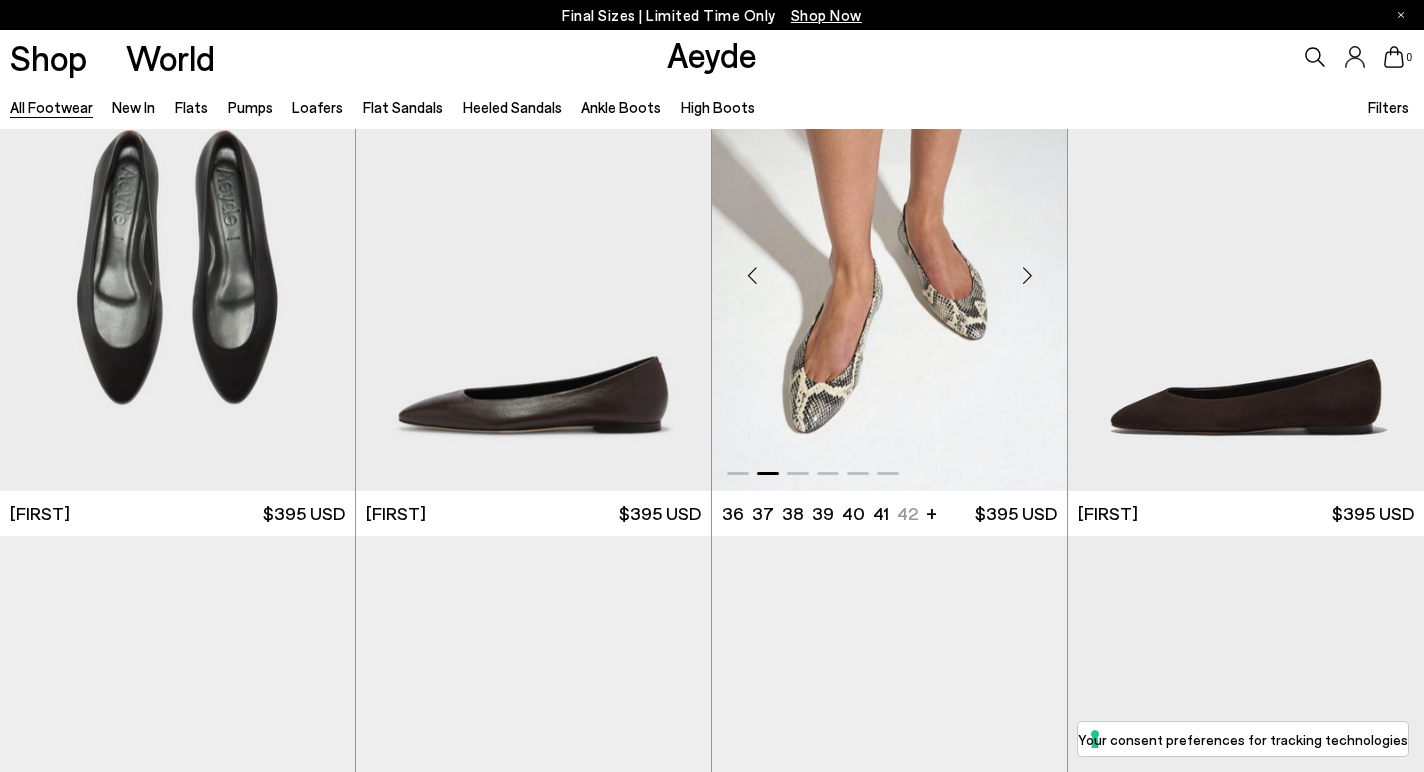 click at bounding box center (1027, 275) 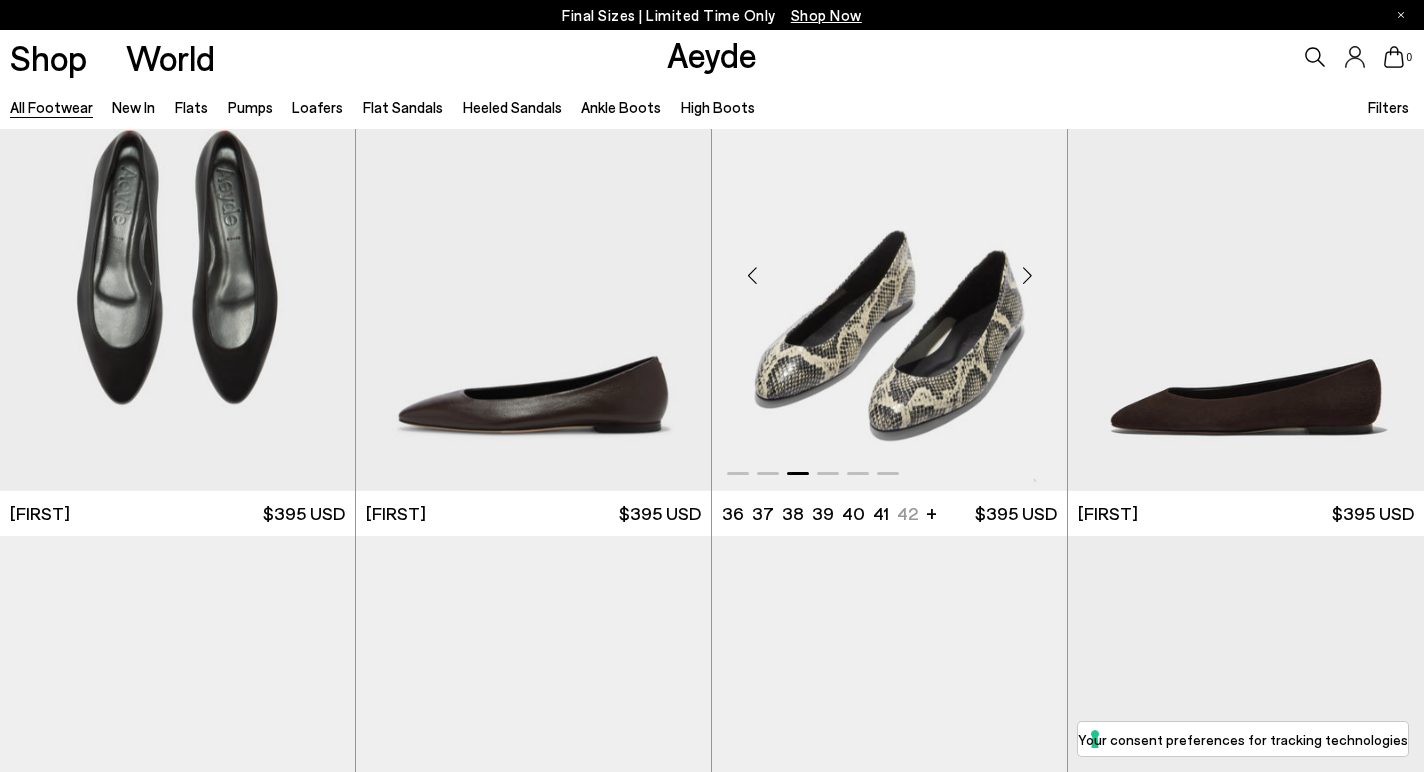 click at bounding box center (1027, 275) 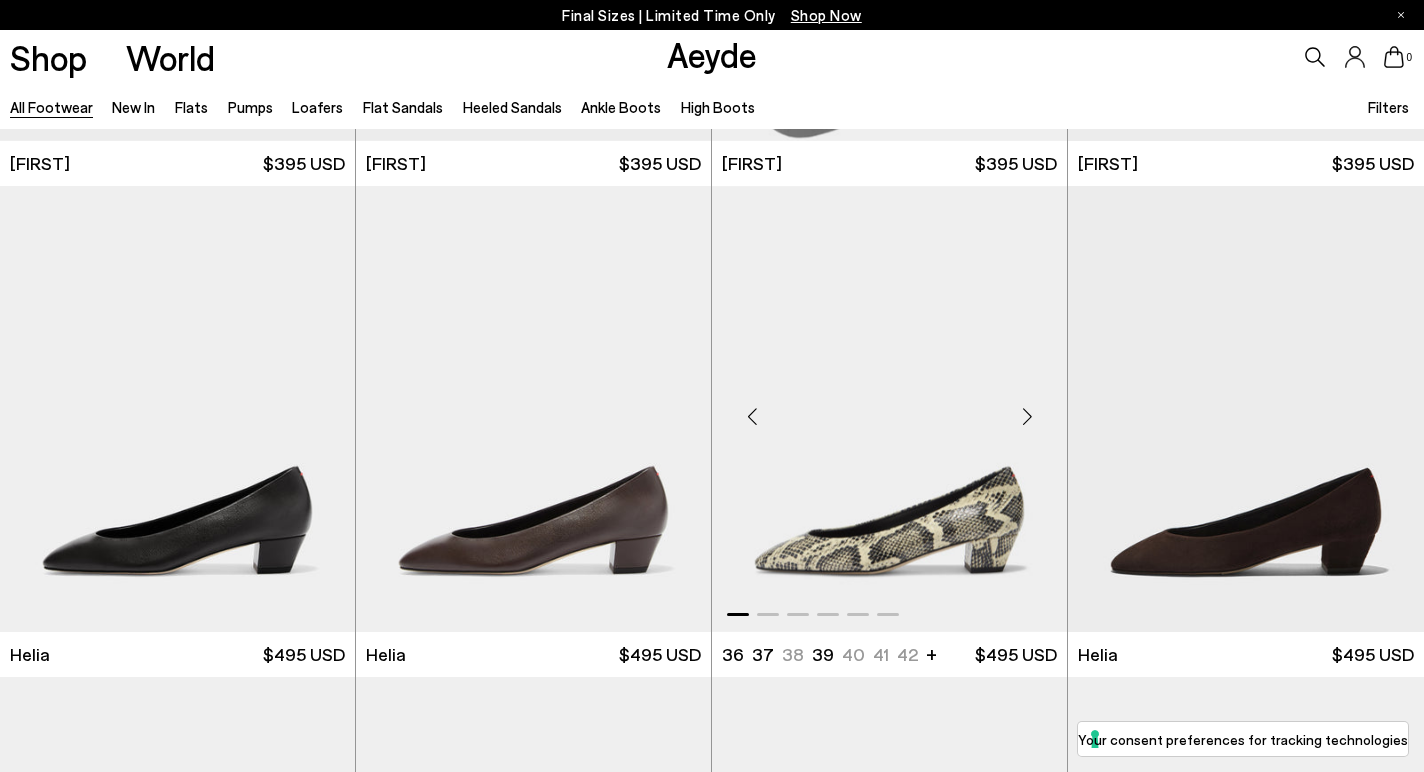 scroll, scrollTop: 440, scrollLeft: 0, axis: vertical 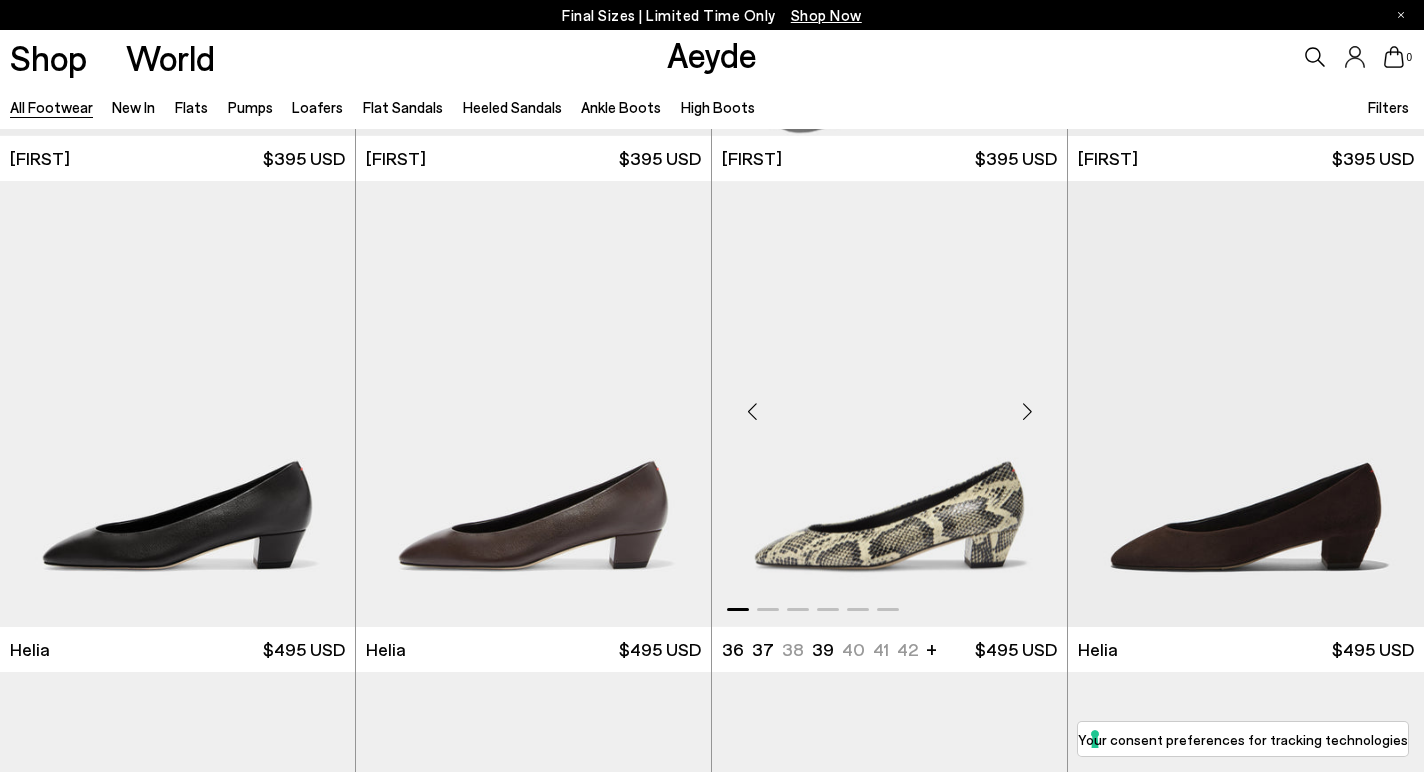 click at bounding box center (1027, 412) 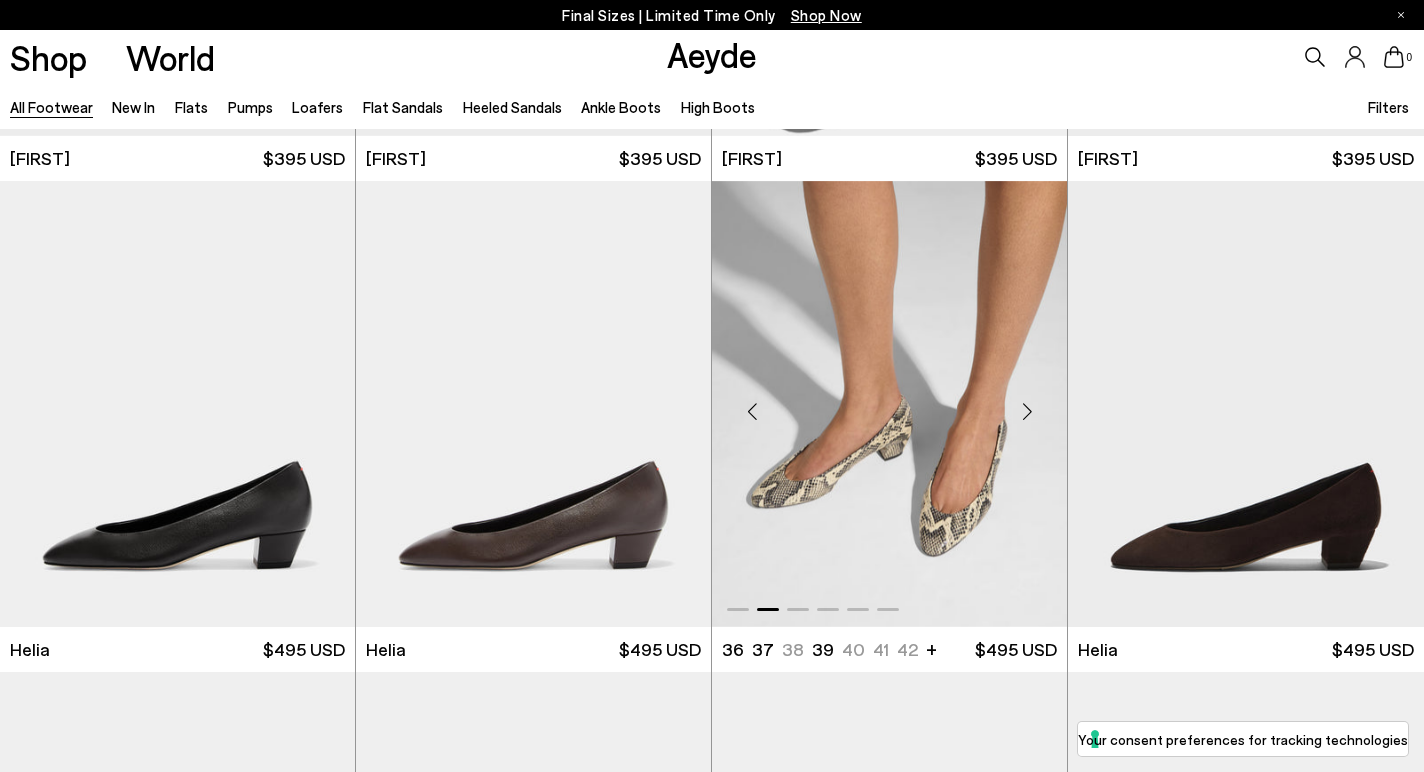 click at bounding box center [1027, 412] 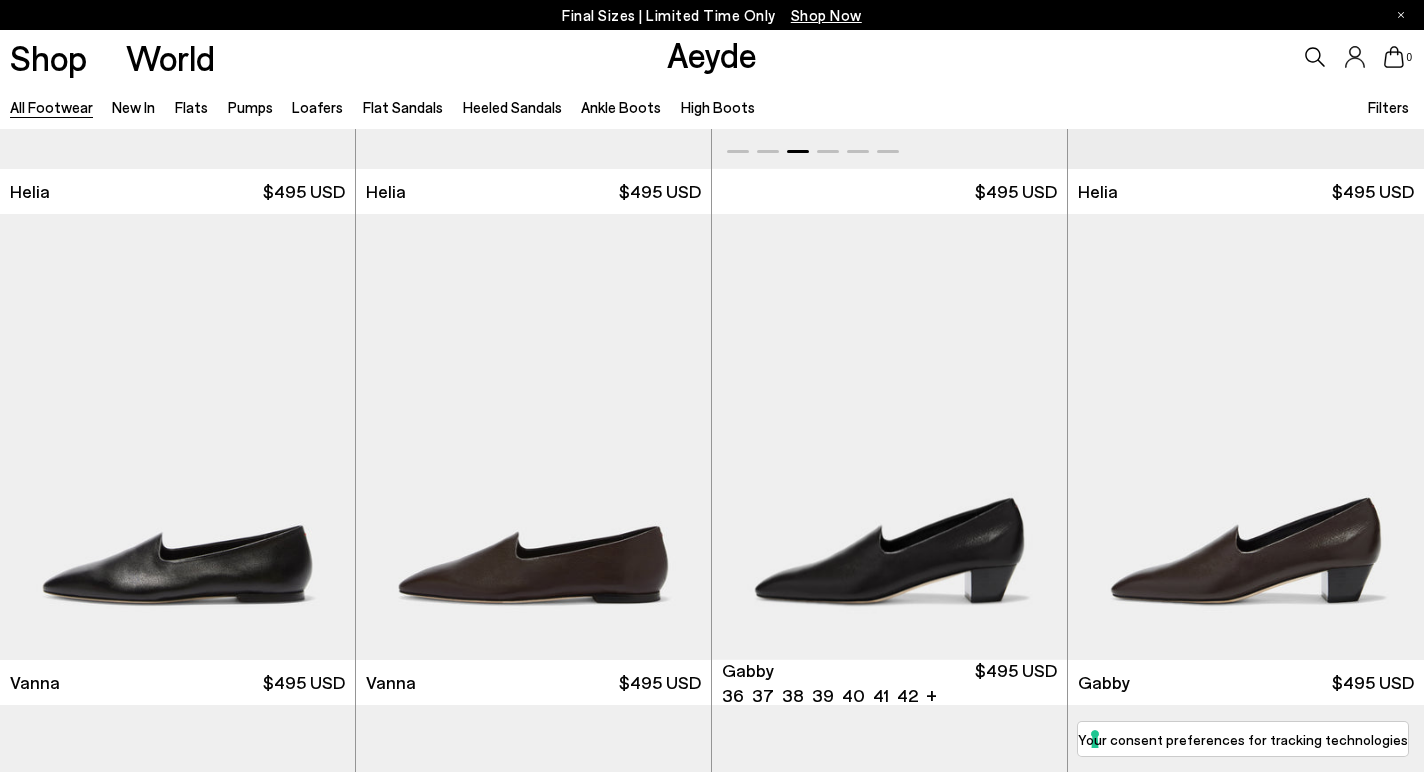 scroll, scrollTop: 900, scrollLeft: 0, axis: vertical 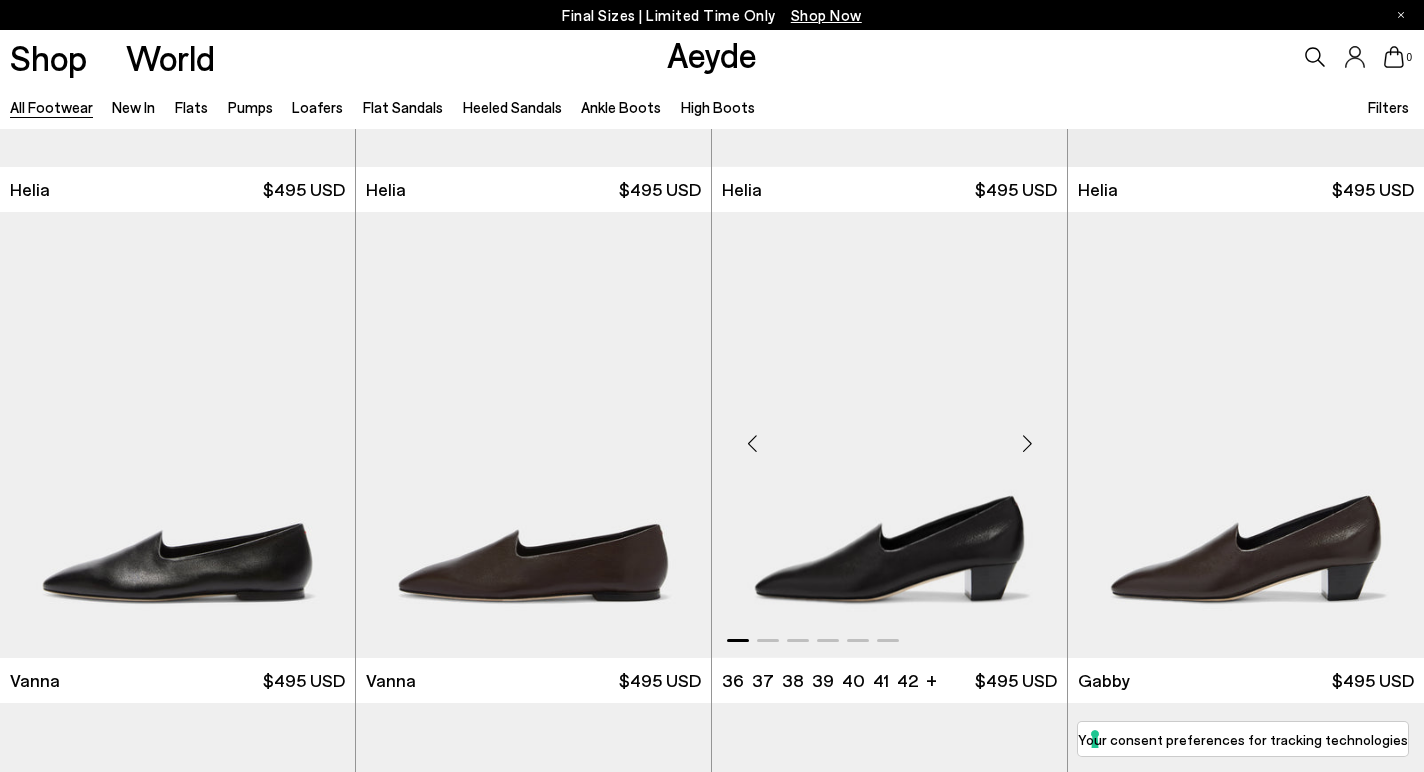 click at bounding box center [1027, 443] 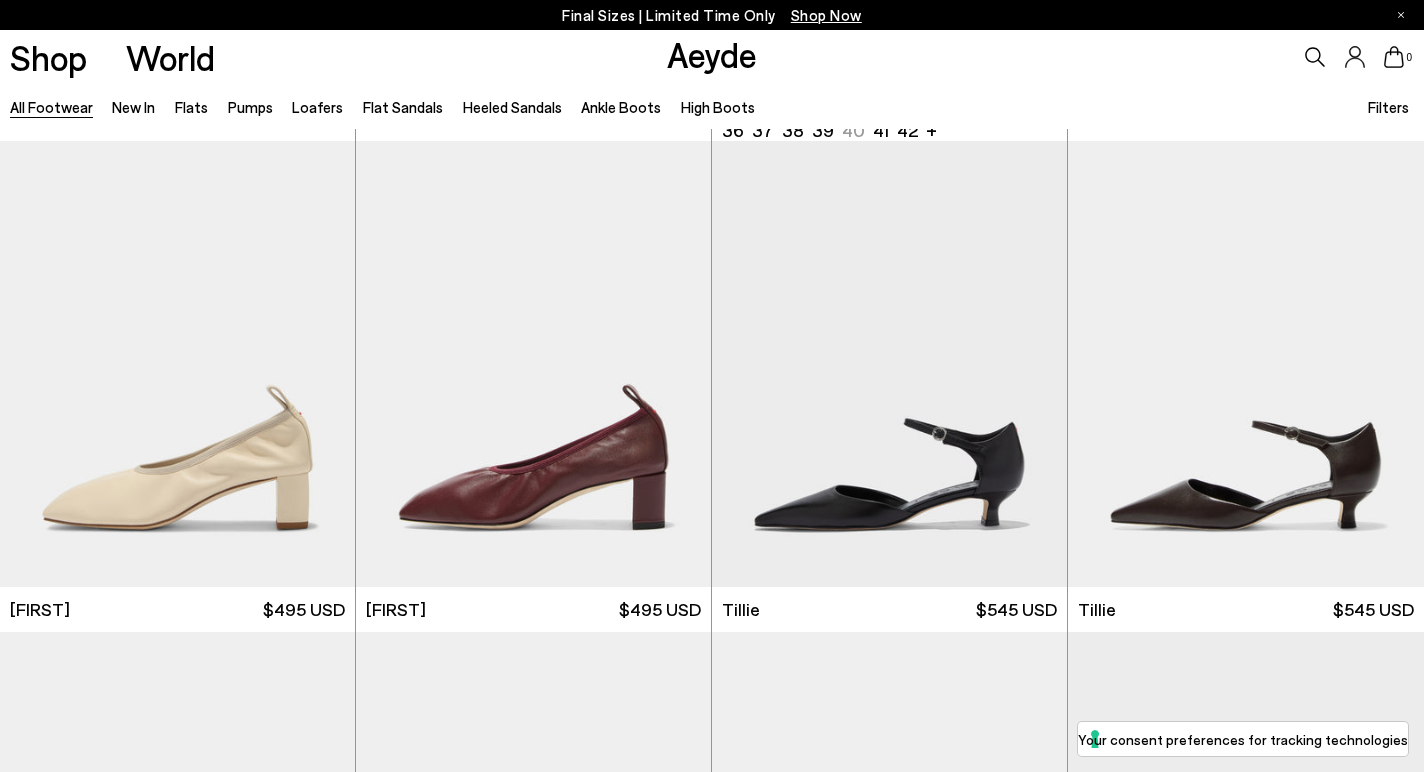 scroll, scrollTop: 1992, scrollLeft: 0, axis: vertical 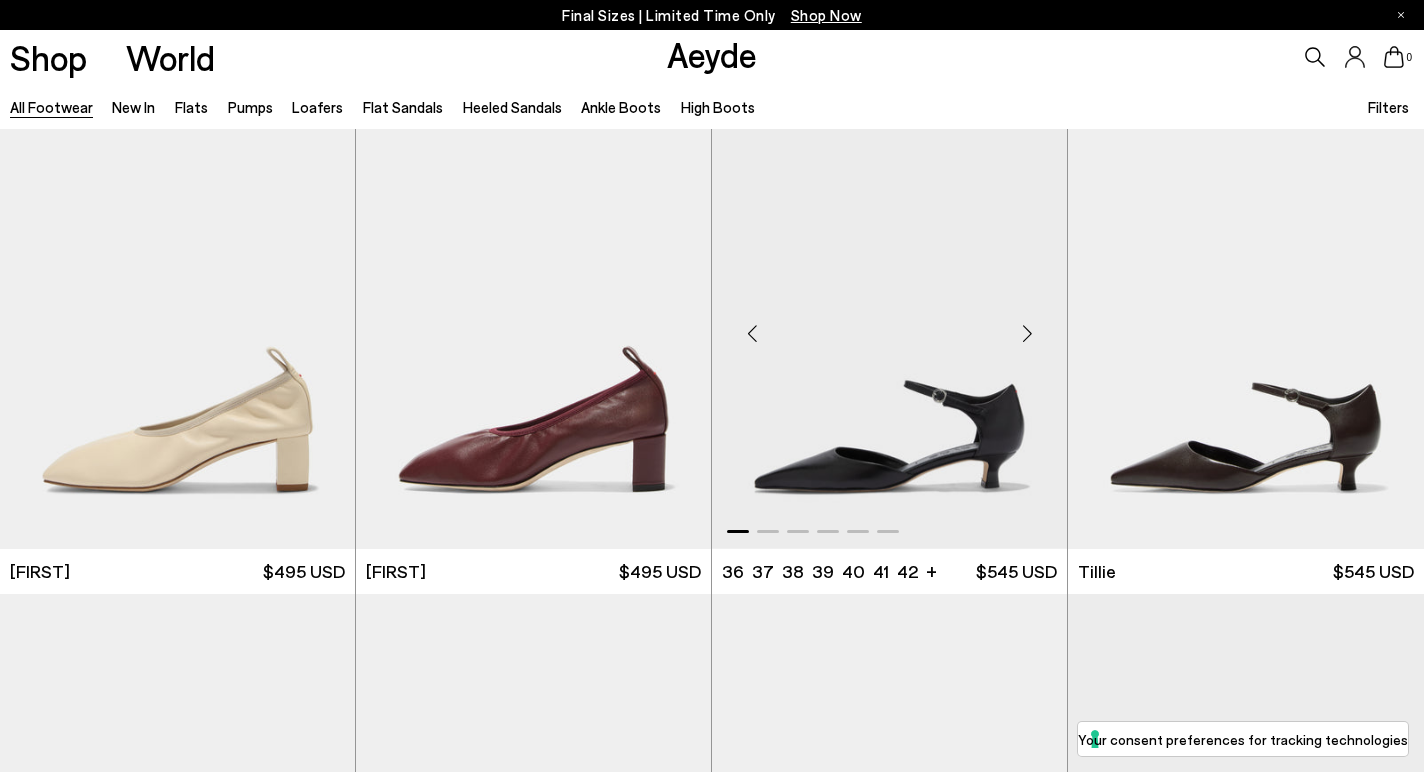 click at bounding box center (1027, 334) 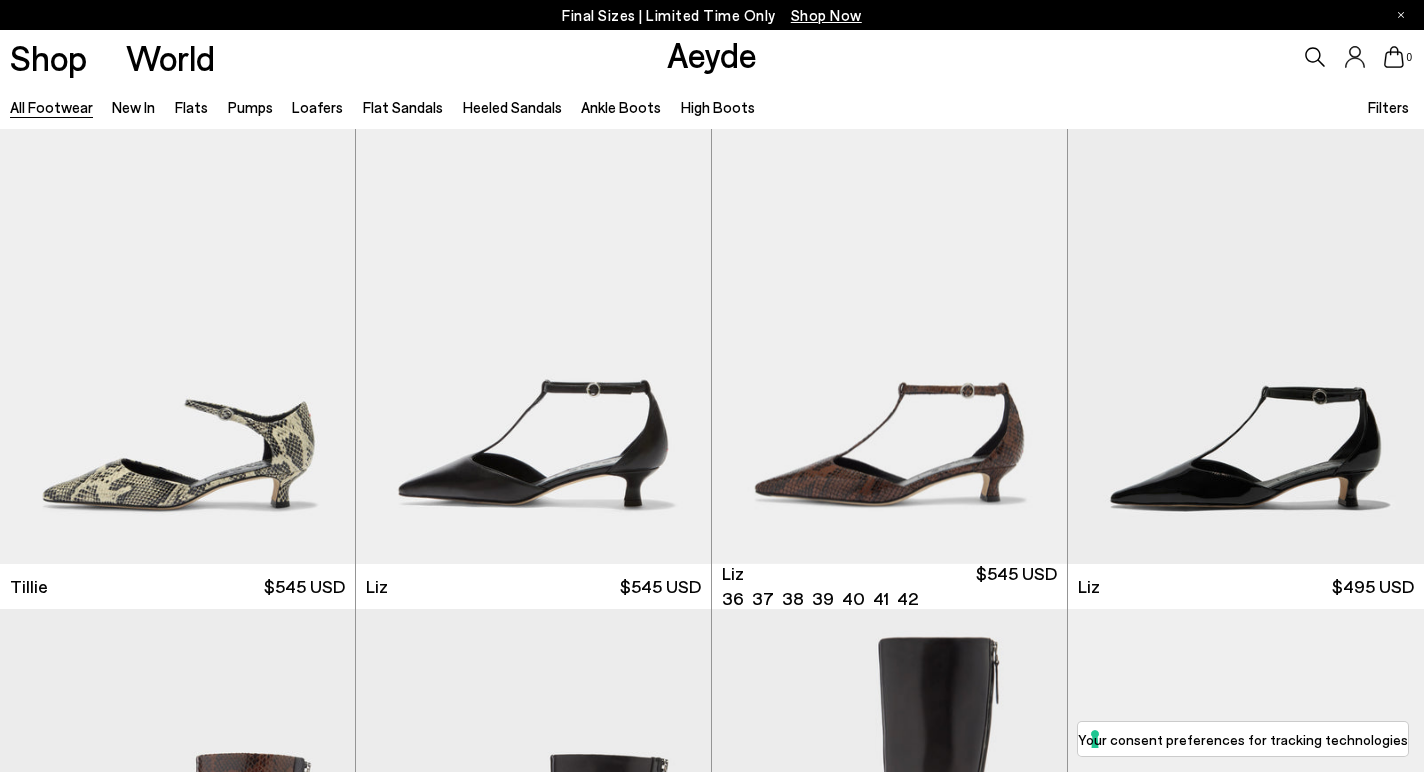 scroll, scrollTop: 2458, scrollLeft: 0, axis: vertical 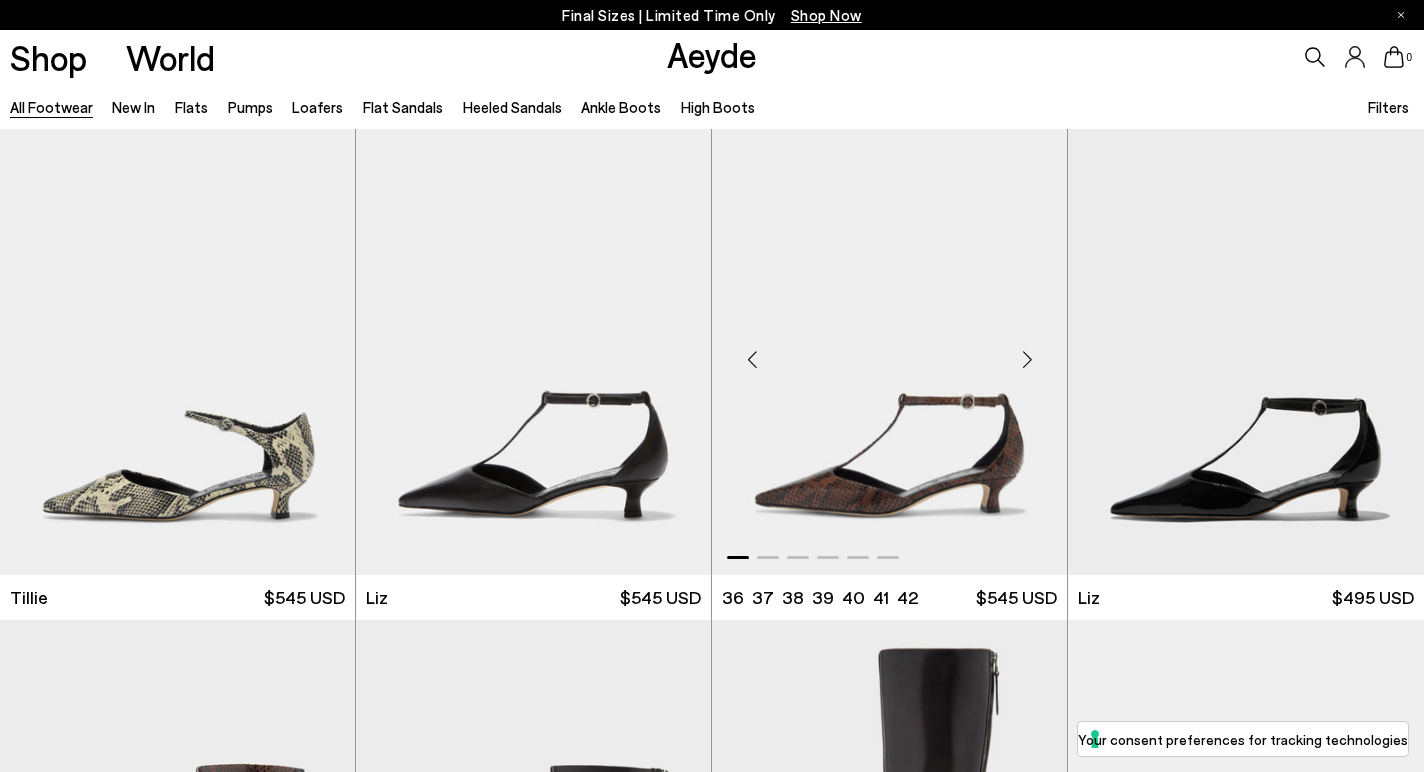 click at bounding box center [1027, 359] 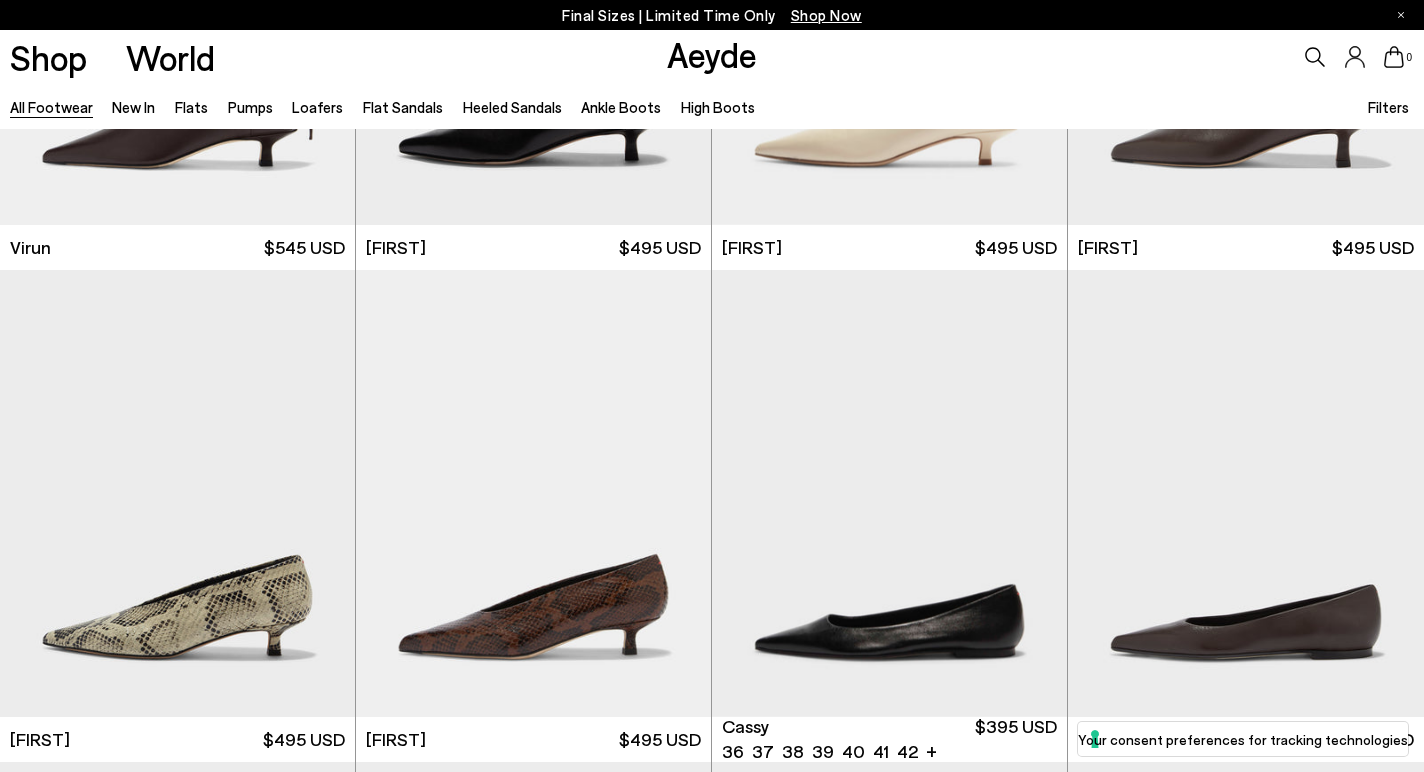 scroll, scrollTop: 3933, scrollLeft: 0, axis: vertical 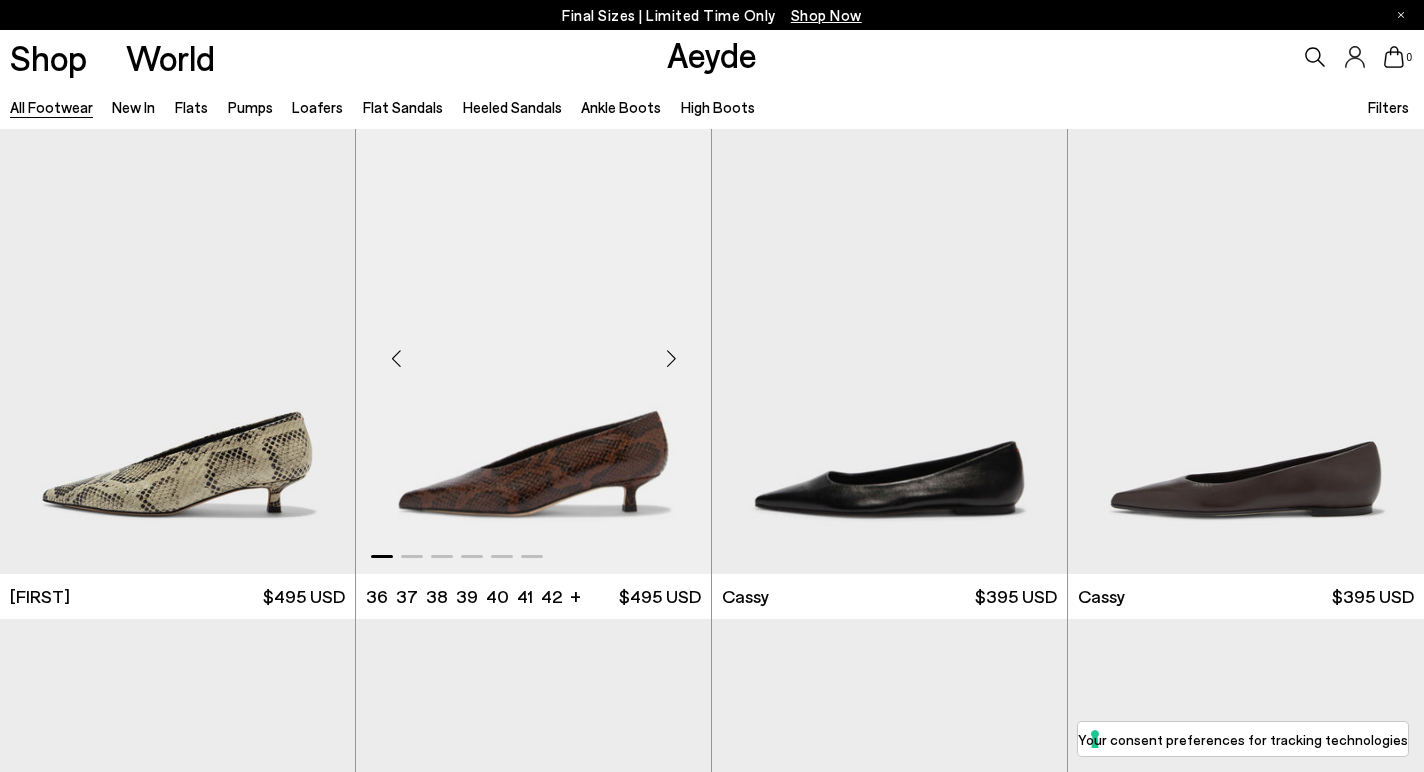 click at bounding box center (671, 358) 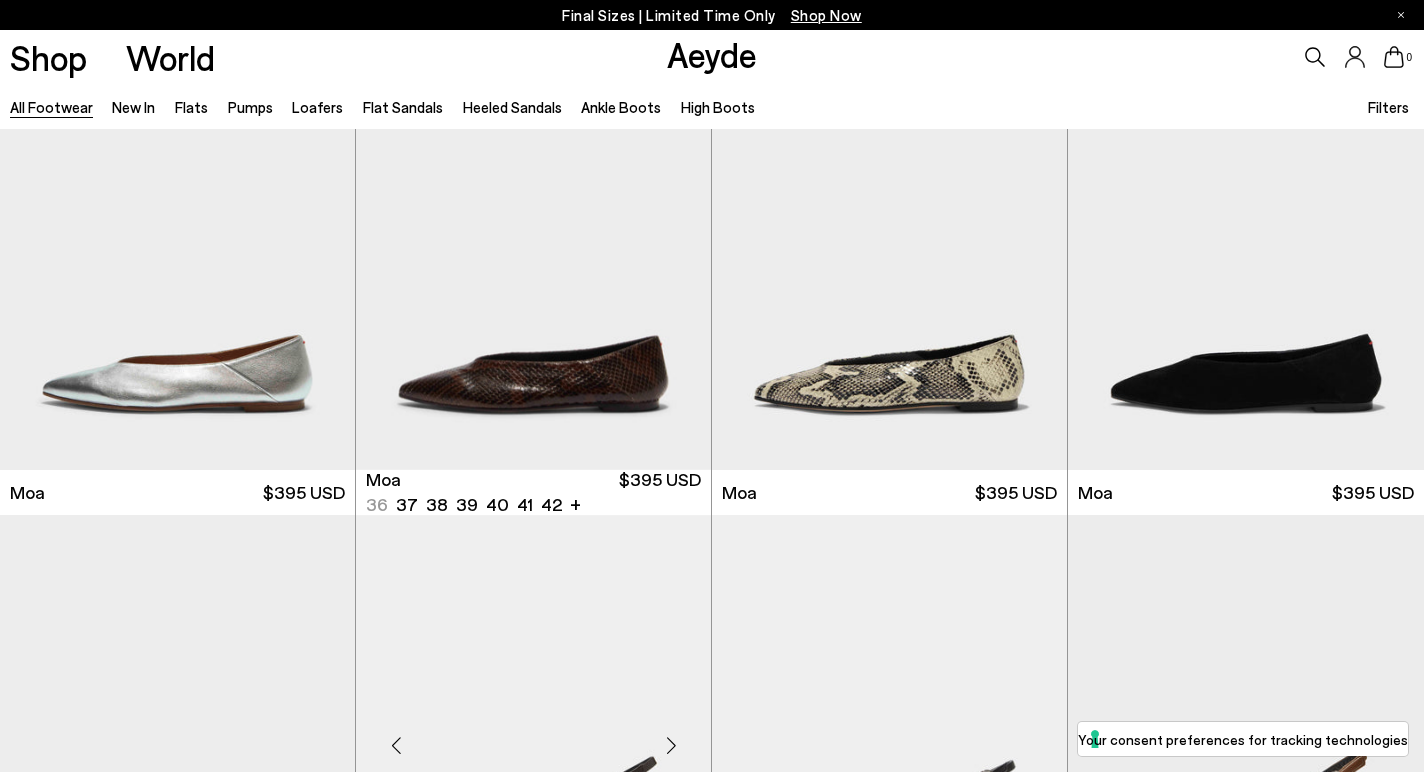 scroll, scrollTop: 5486, scrollLeft: 0, axis: vertical 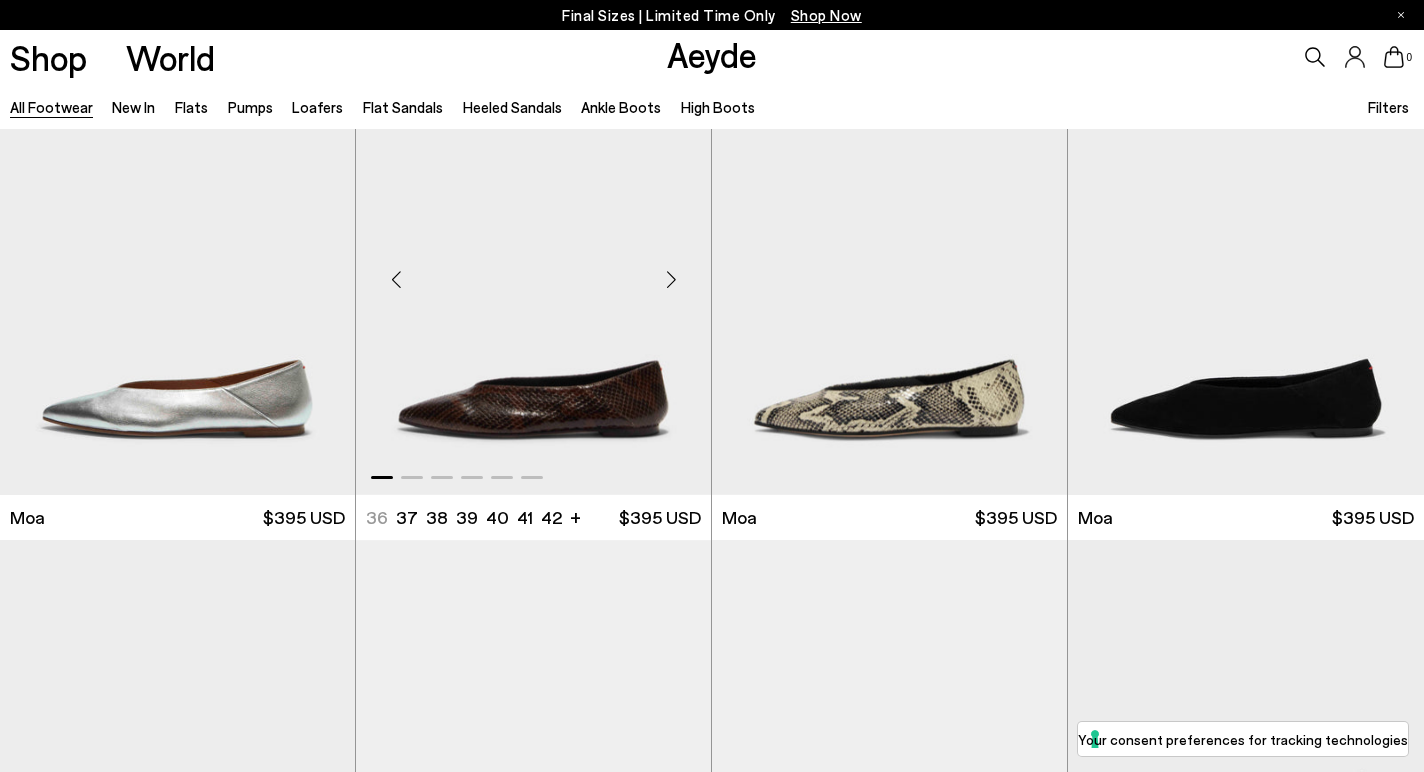 click at bounding box center (671, 280) 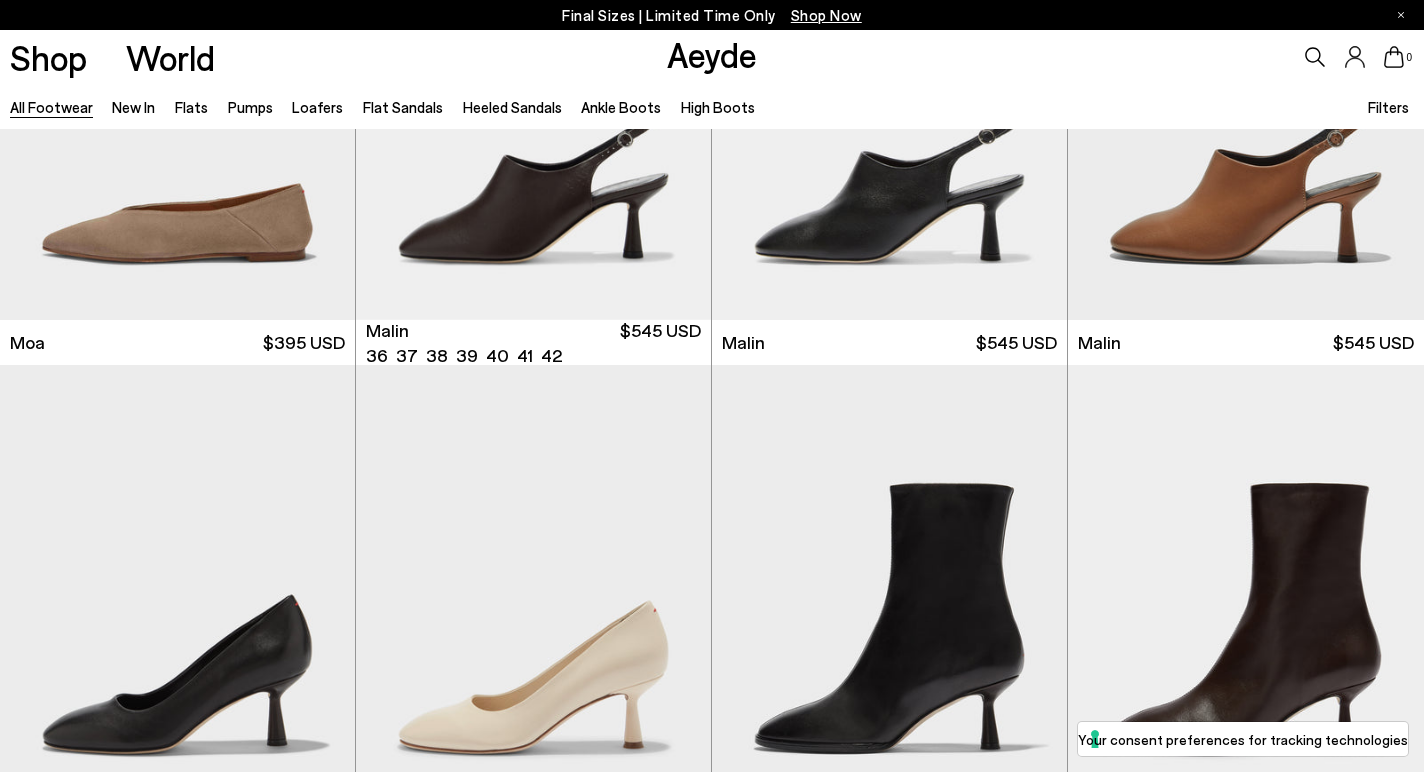scroll, scrollTop: 6158, scrollLeft: 0, axis: vertical 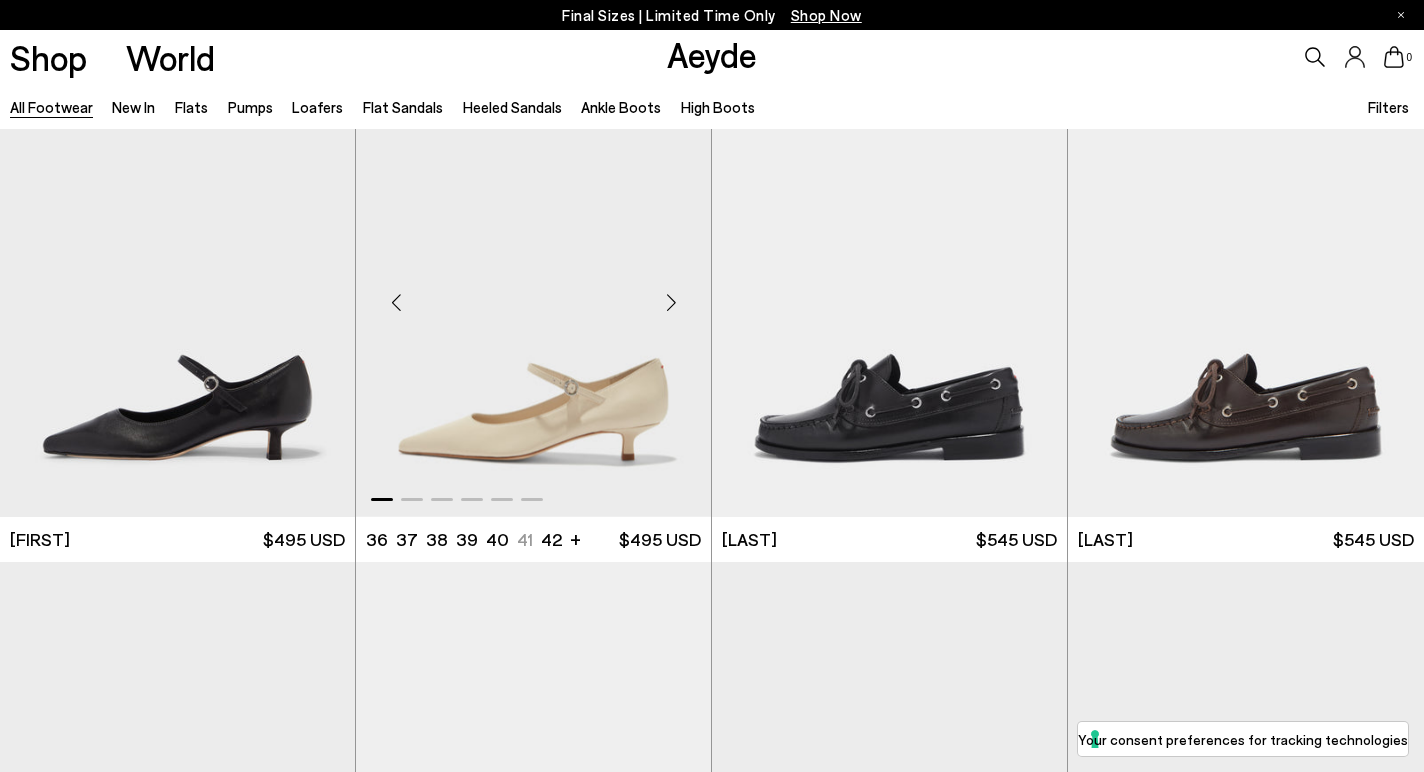 click at bounding box center [671, 302] 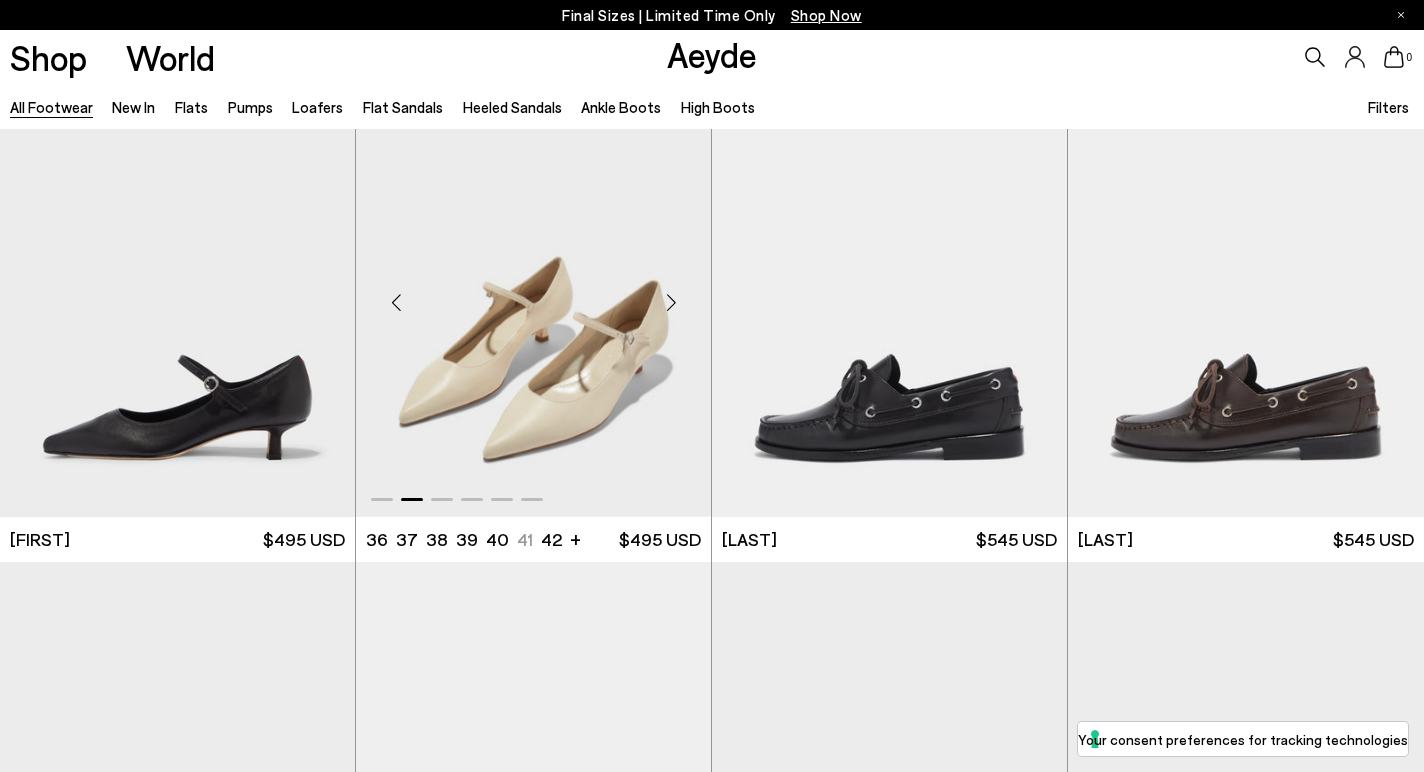 click at bounding box center (671, 302) 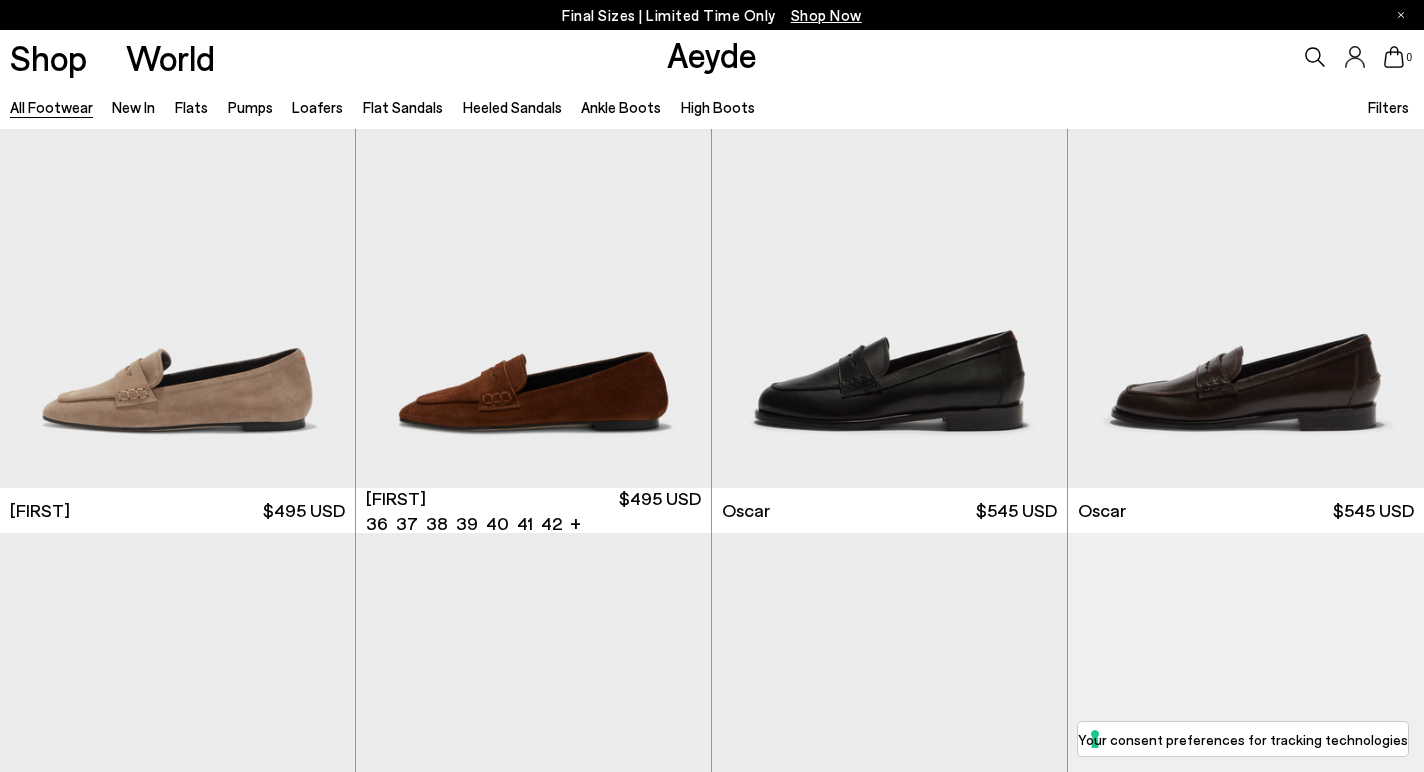 scroll, scrollTop: 17823, scrollLeft: 0, axis: vertical 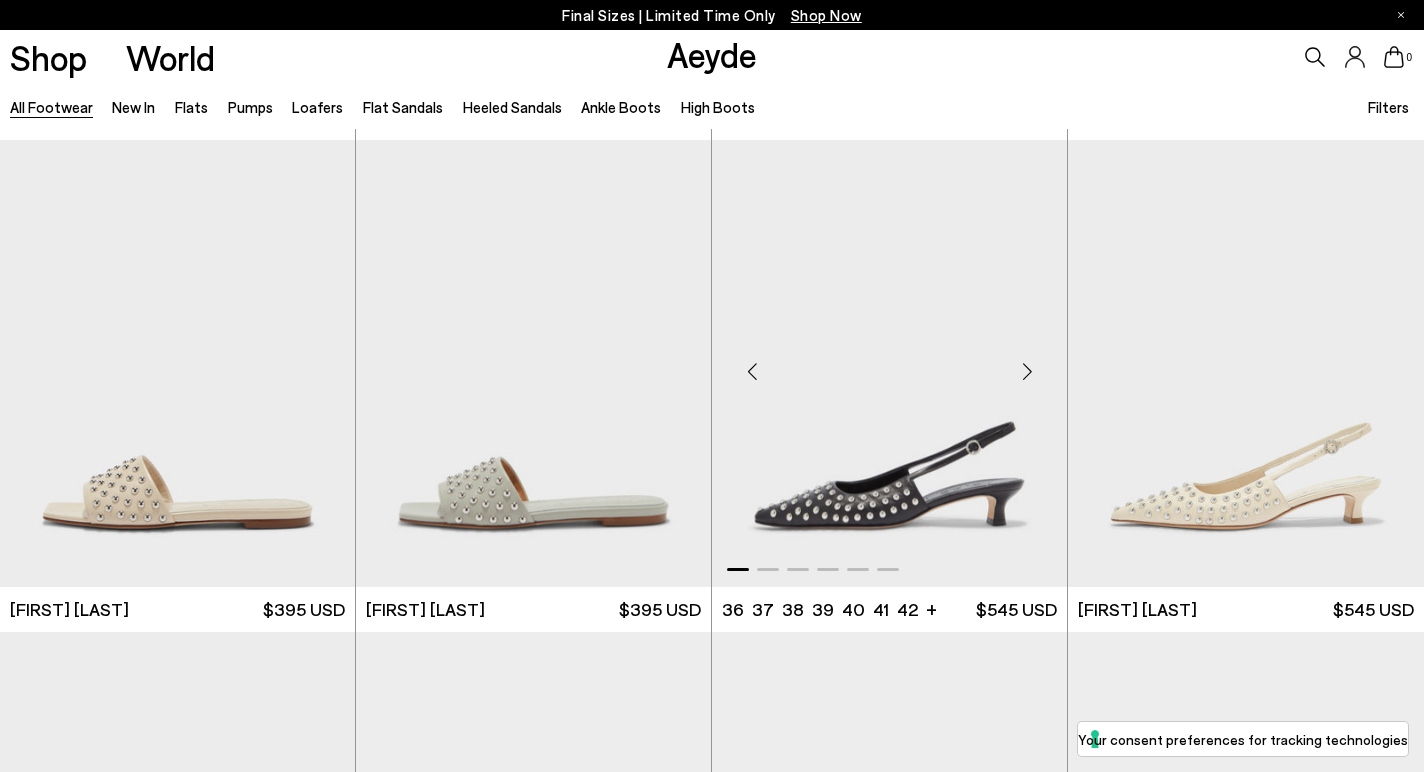 click at bounding box center (1027, 371) 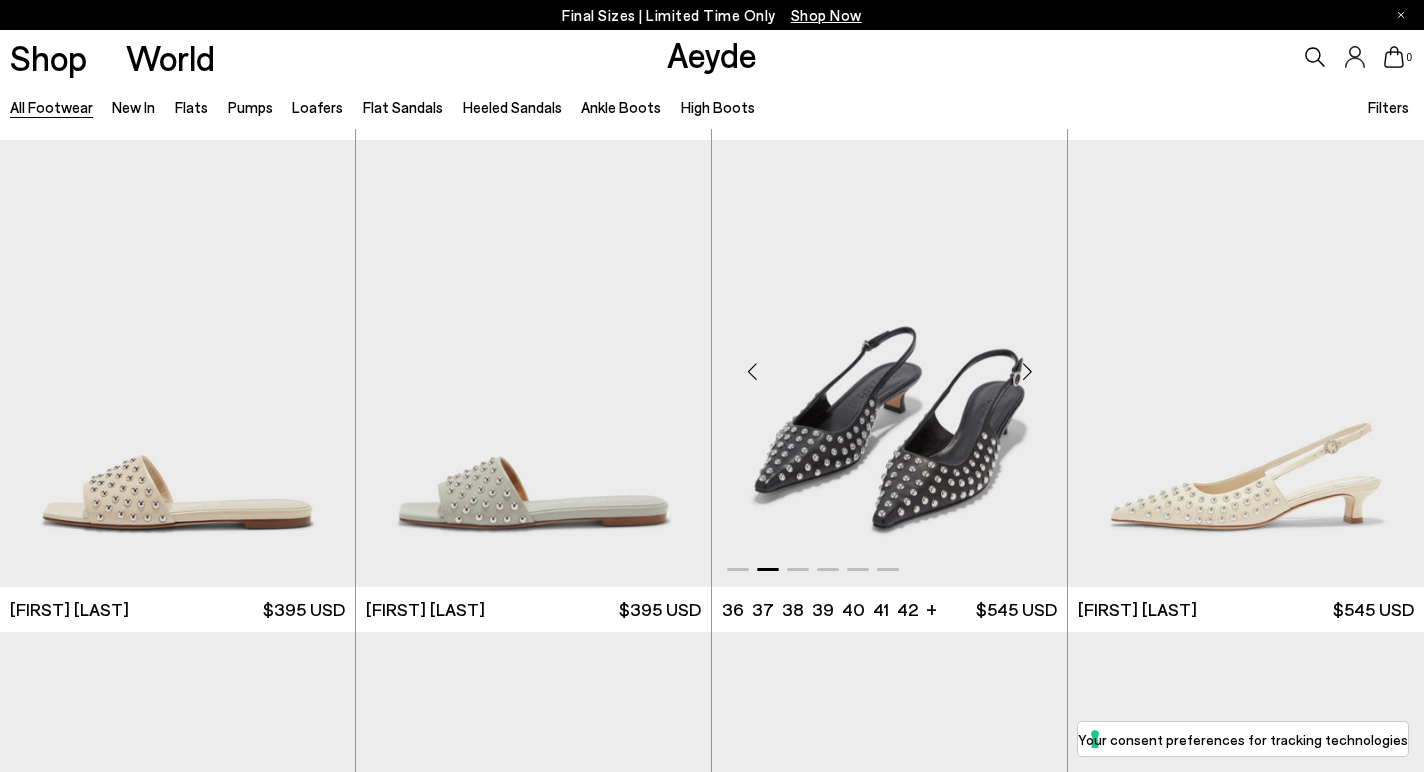 click at bounding box center (1027, 371) 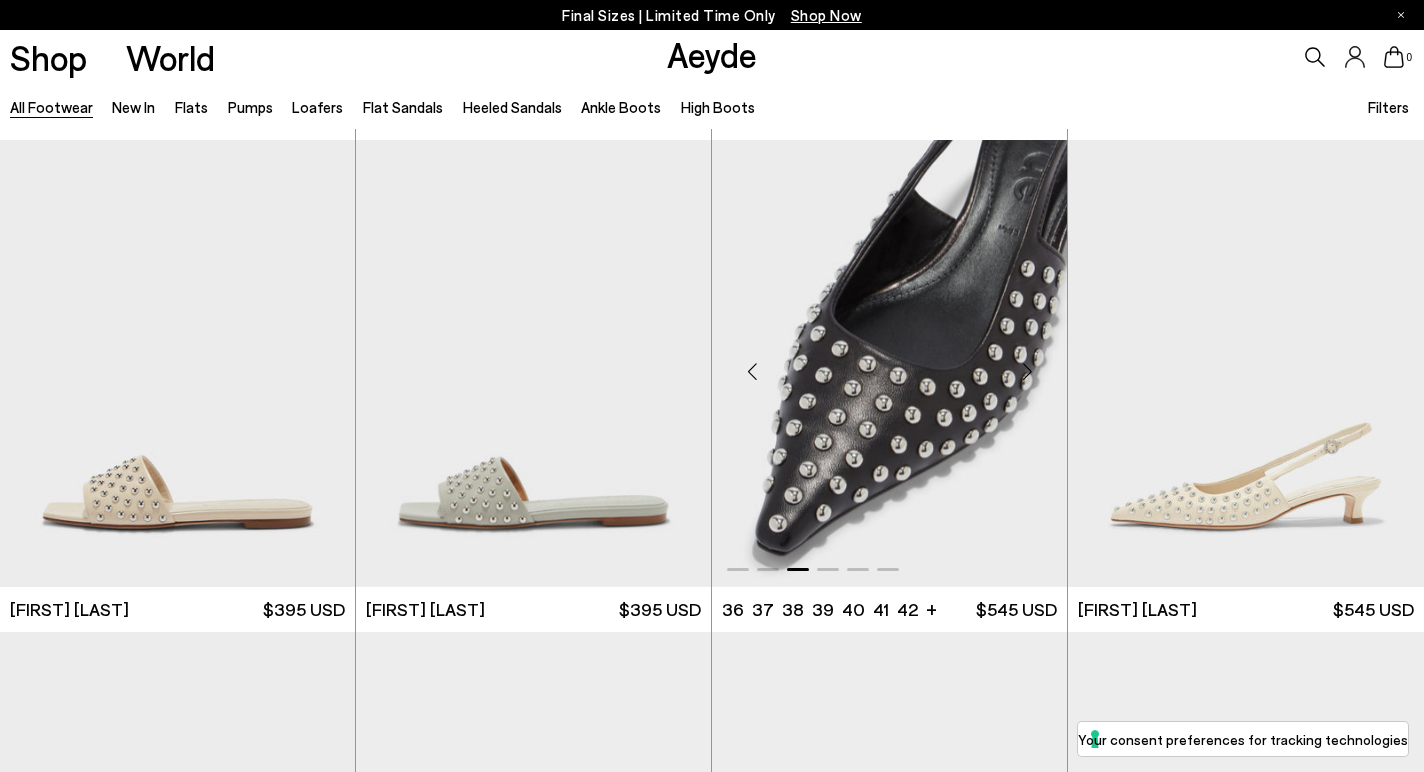 click at bounding box center (1027, 371) 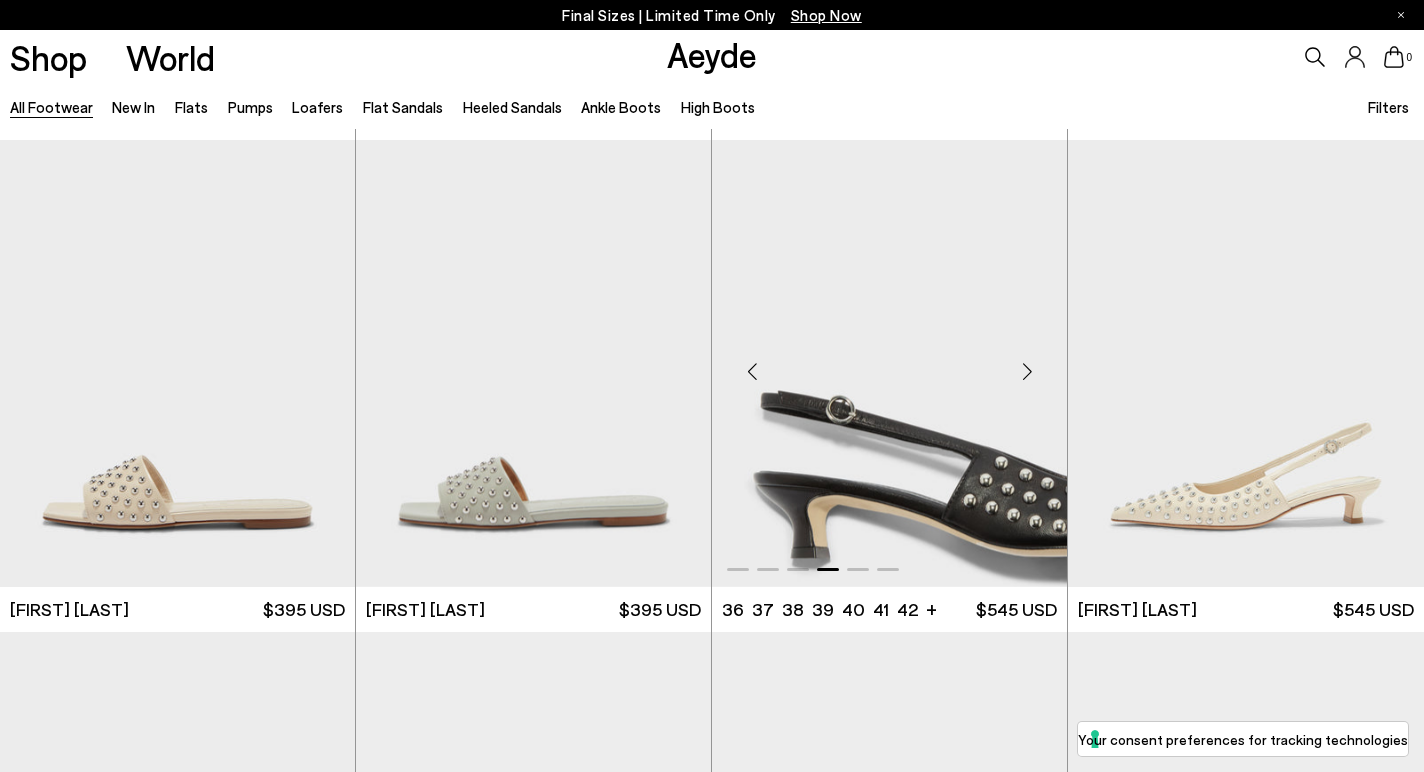 click at bounding box center [1027, 371] 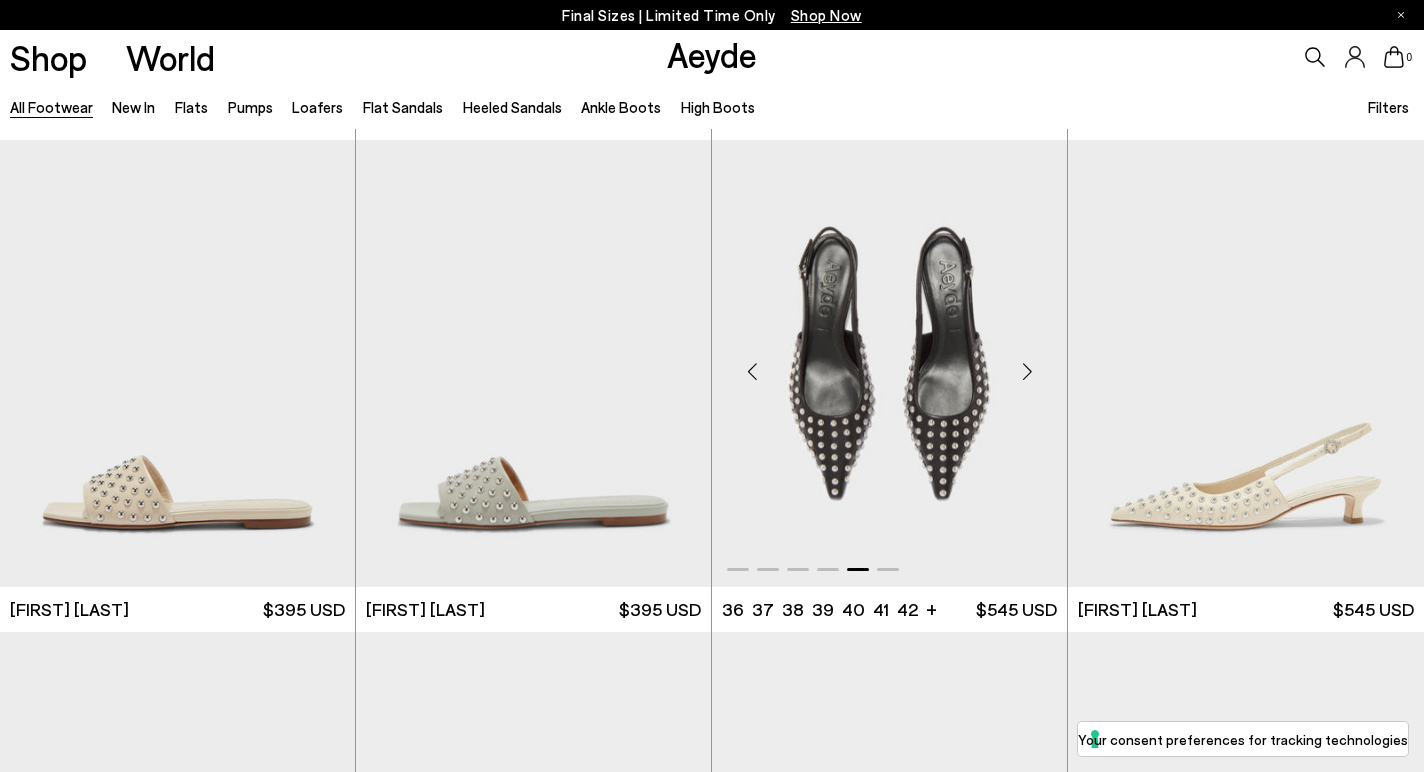 click at bounding box center [1027, 371] 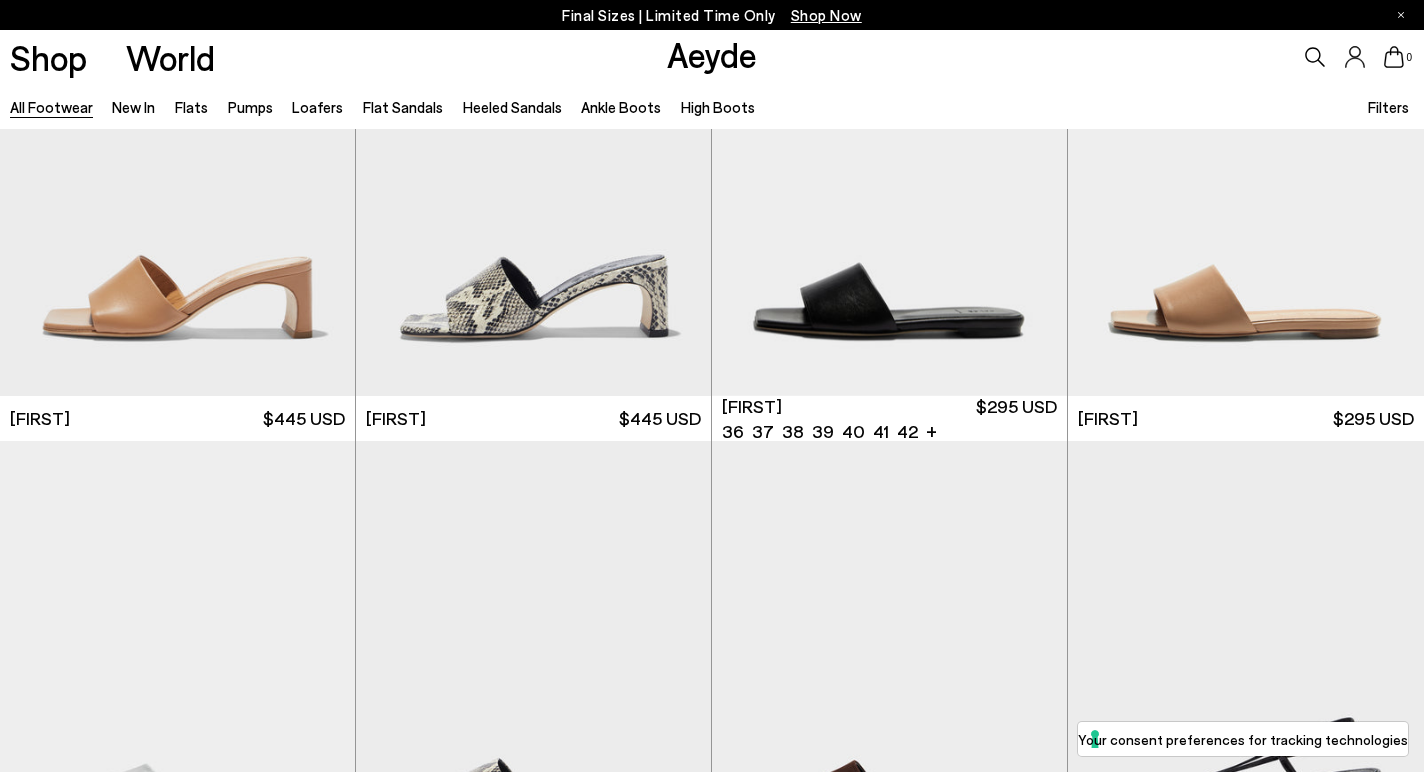 scroll, scrollTop: 24552, scrollLeft: 0, axis: vertical 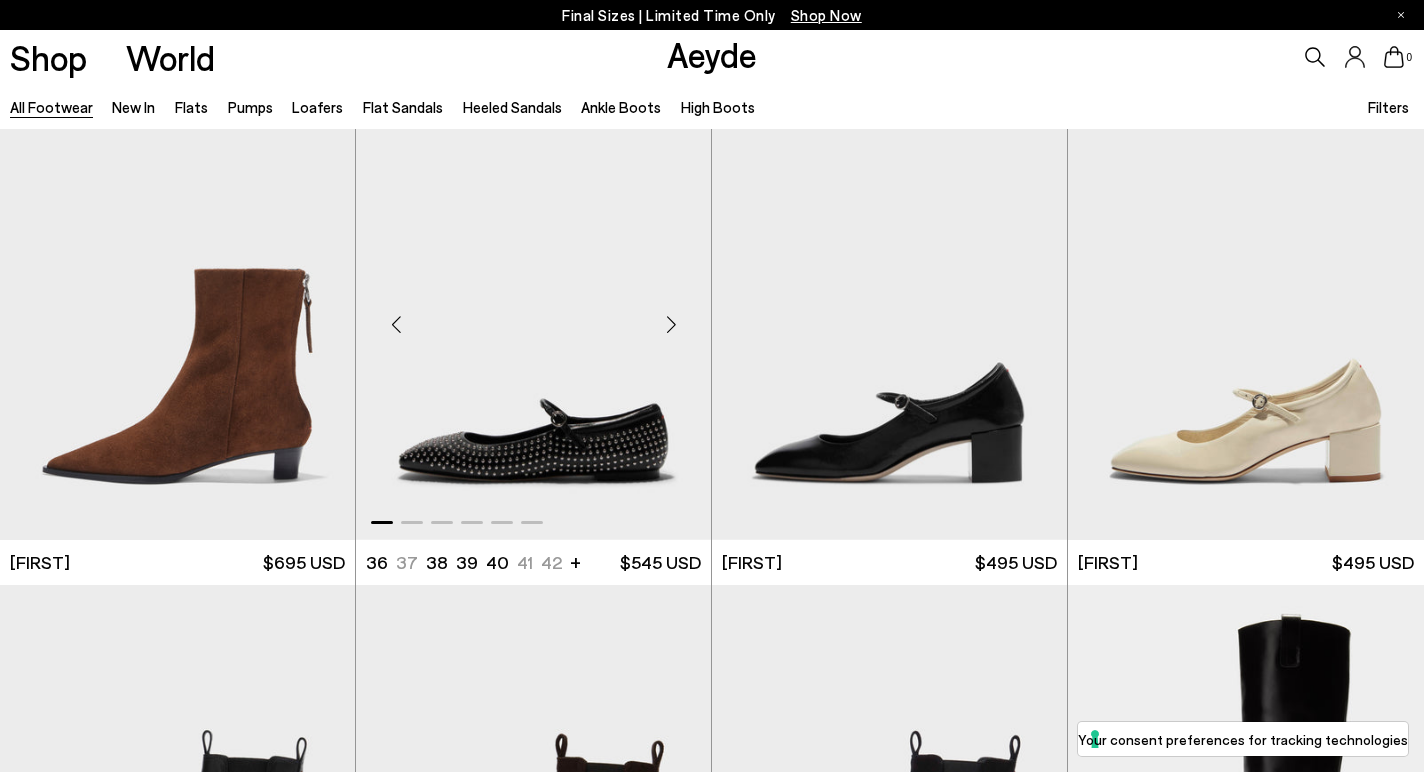 click at bounding box center [671, 325] 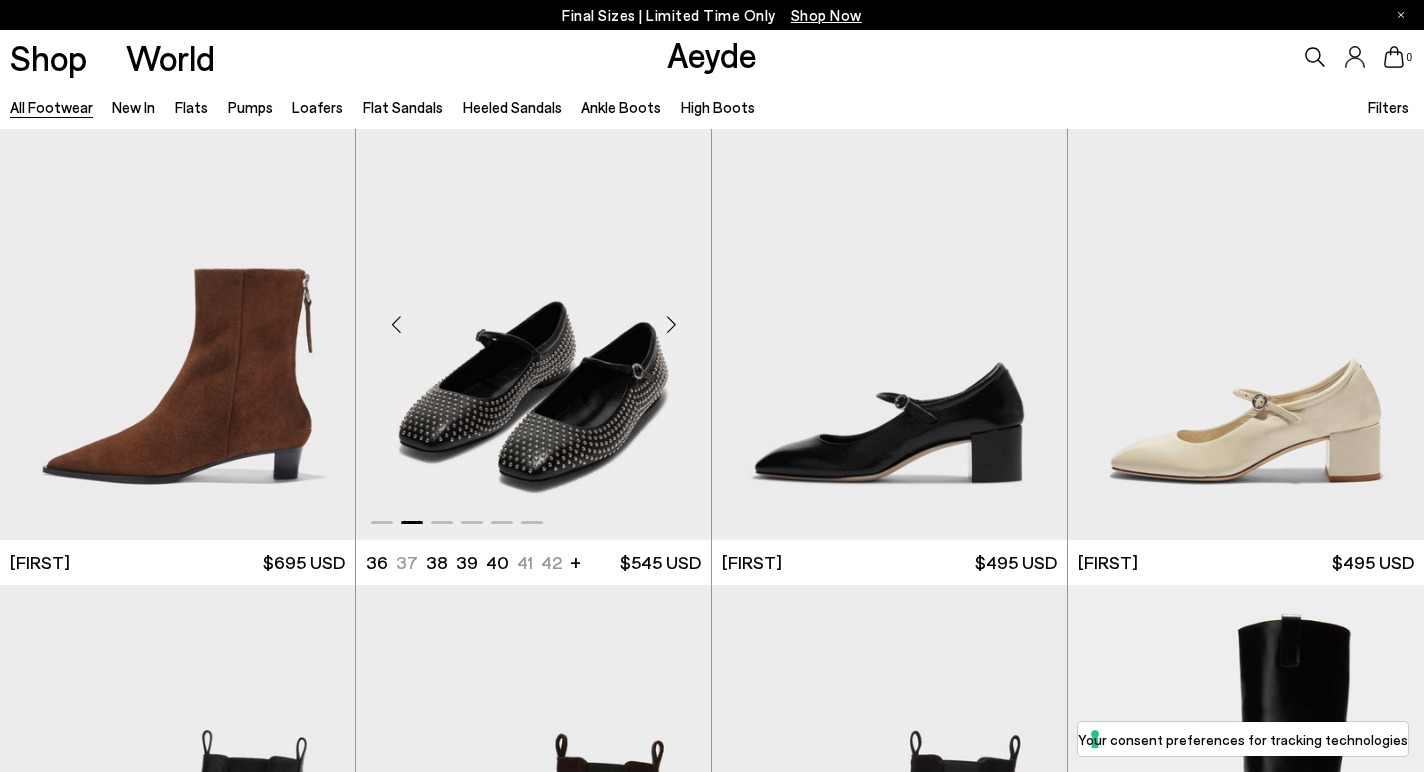 click at bounding box center (671, 325) 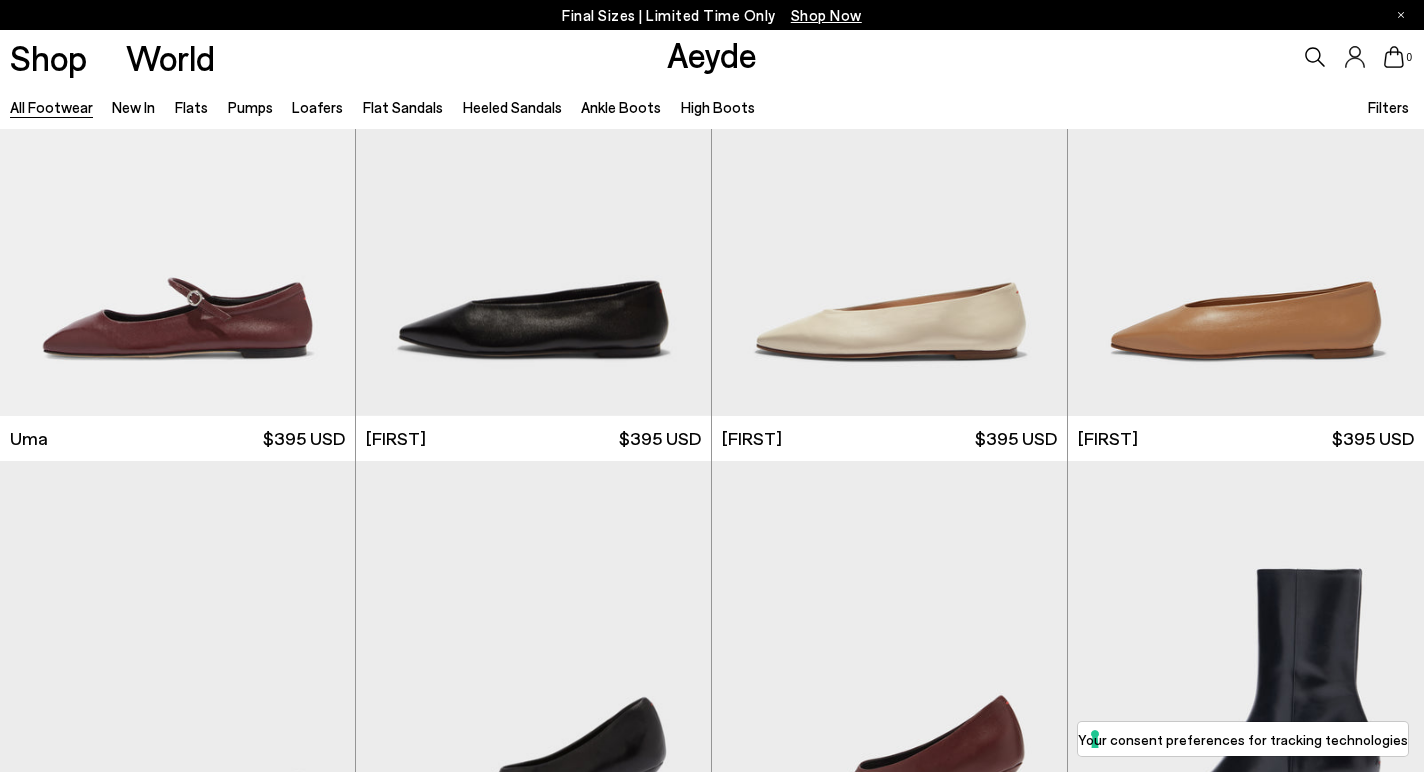 scroll, scrollTop: 0, scrollLeft: 0, axis: both 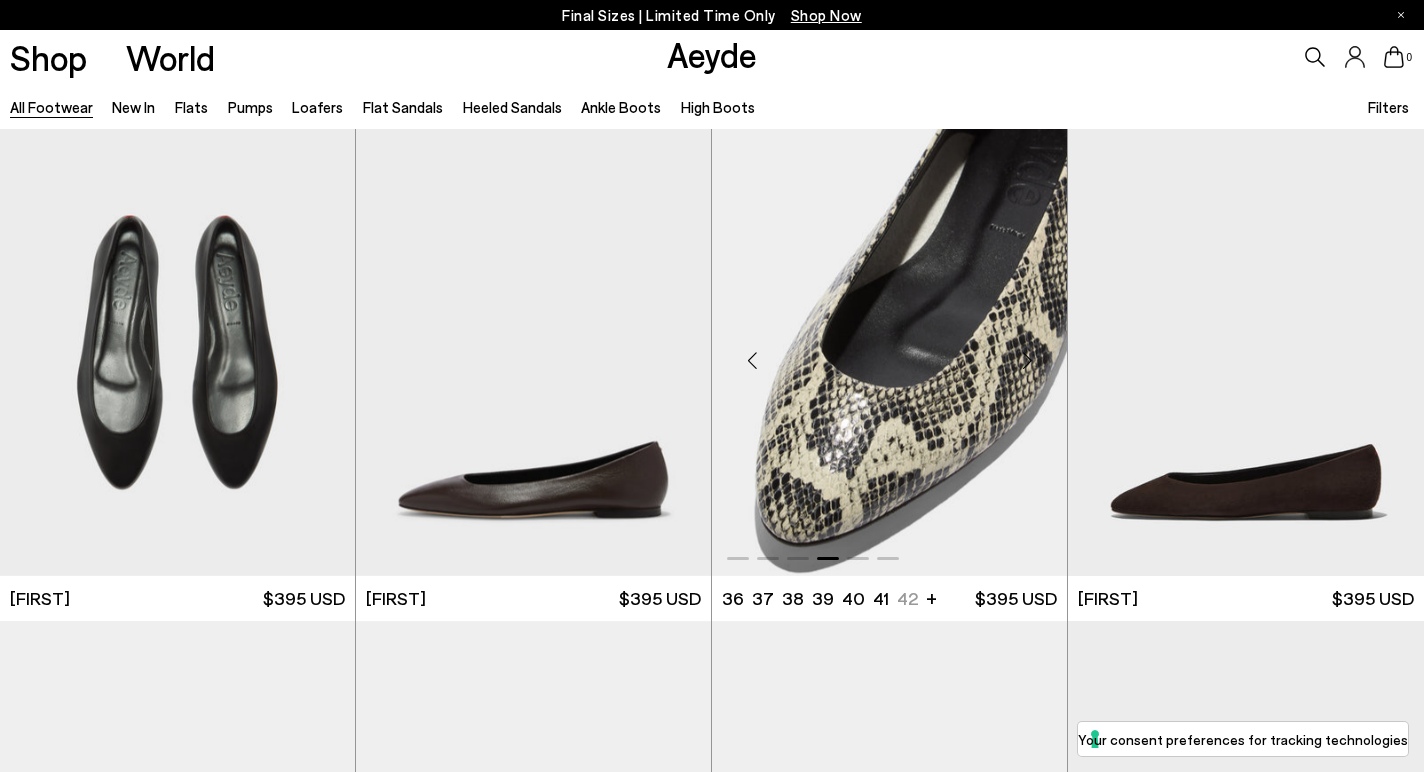 click at bounding box center [752, 360] 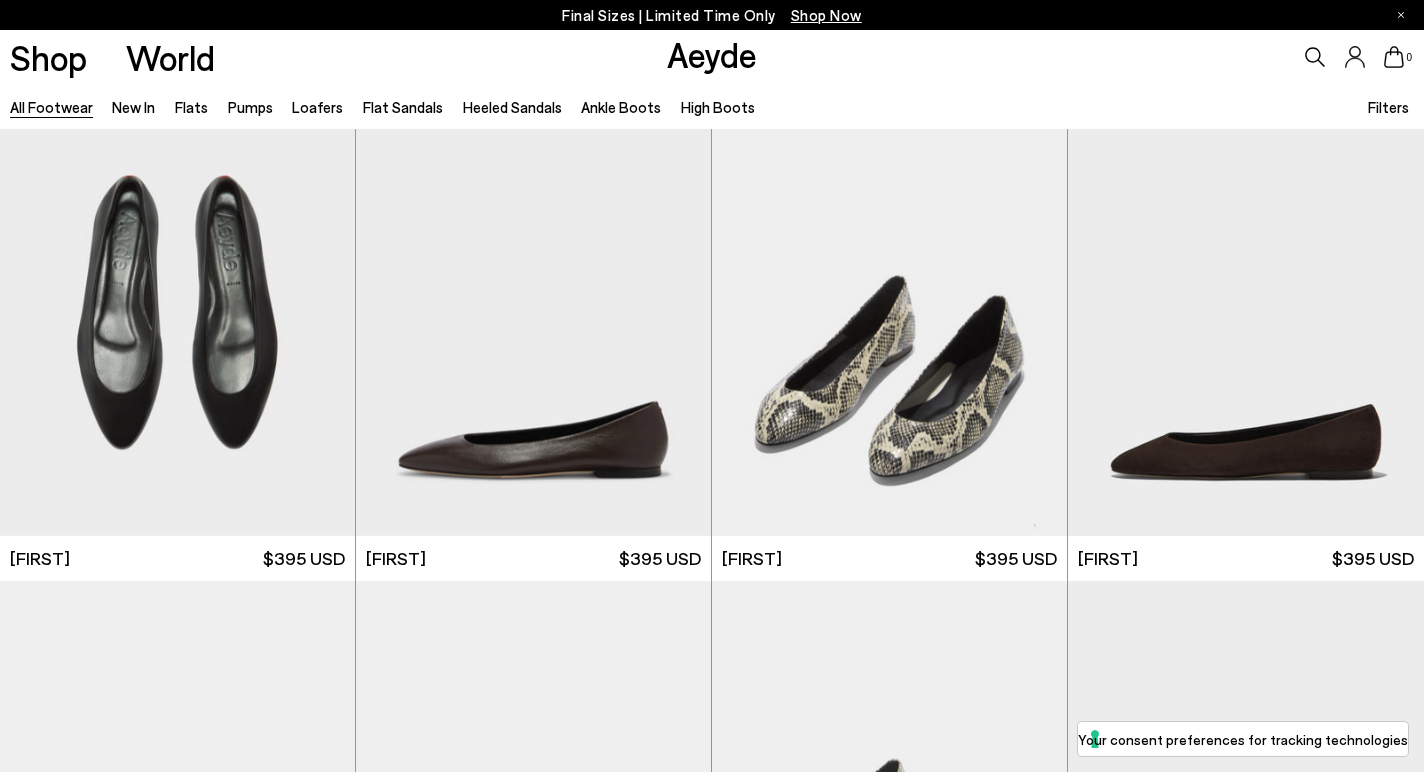 scroll, scrollTop: 0, scrollLeft: 0, axis: both 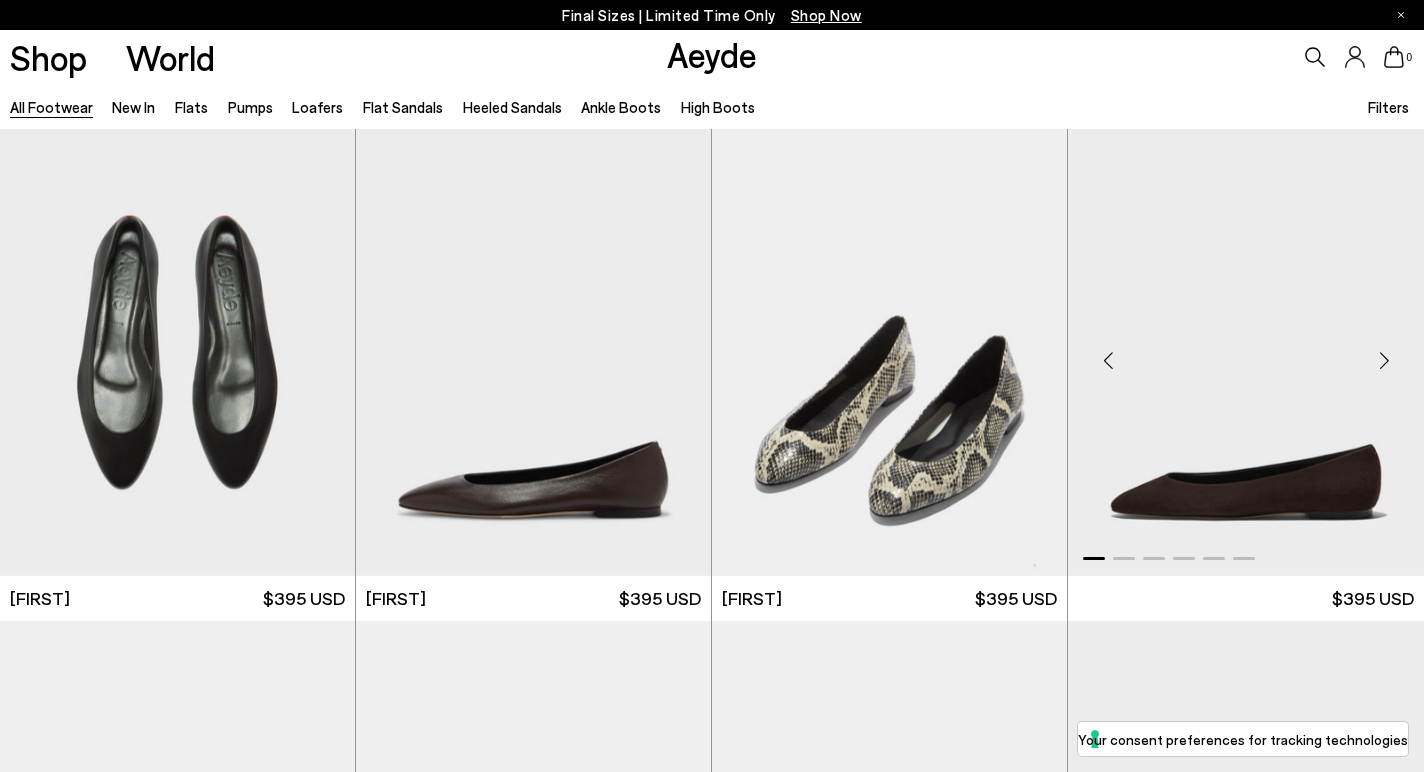 click at bounding box center (1246, 352) 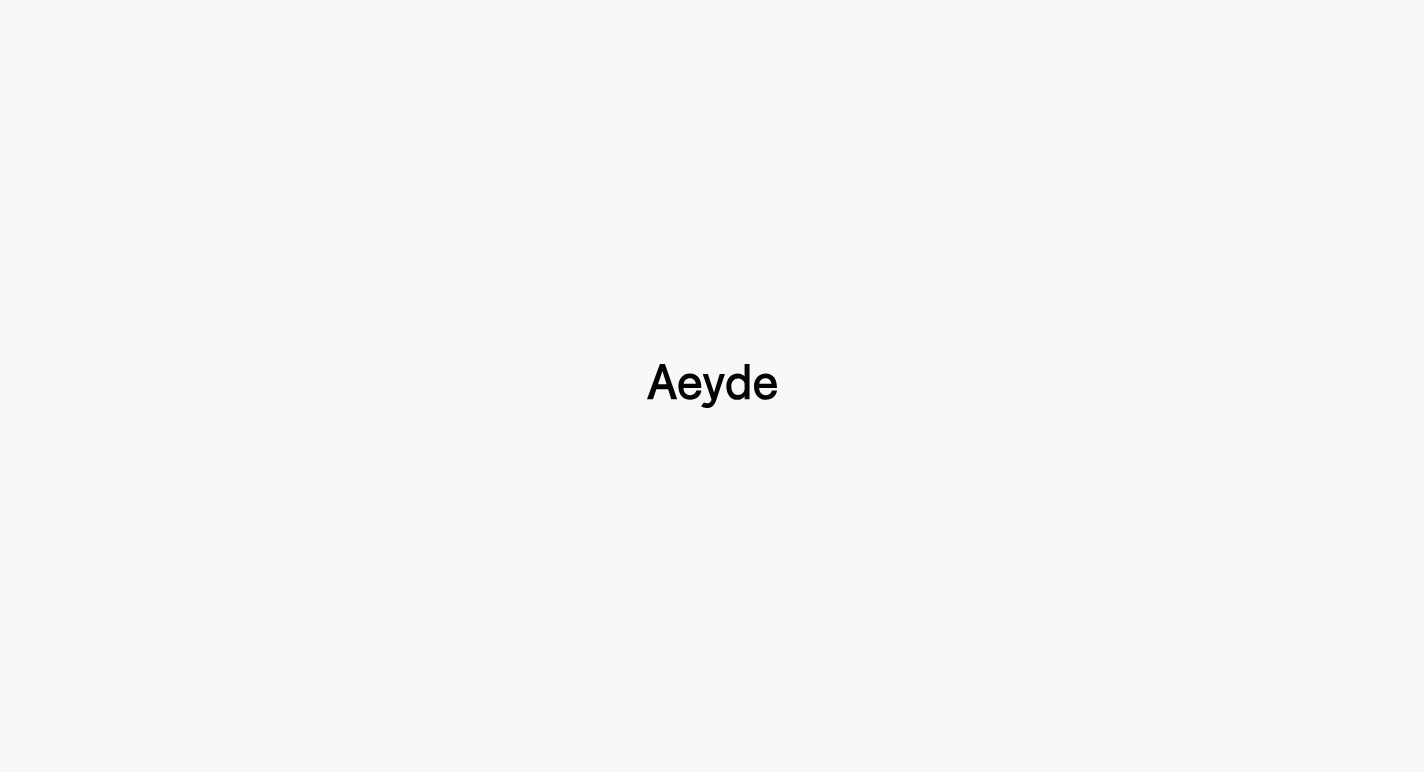 type 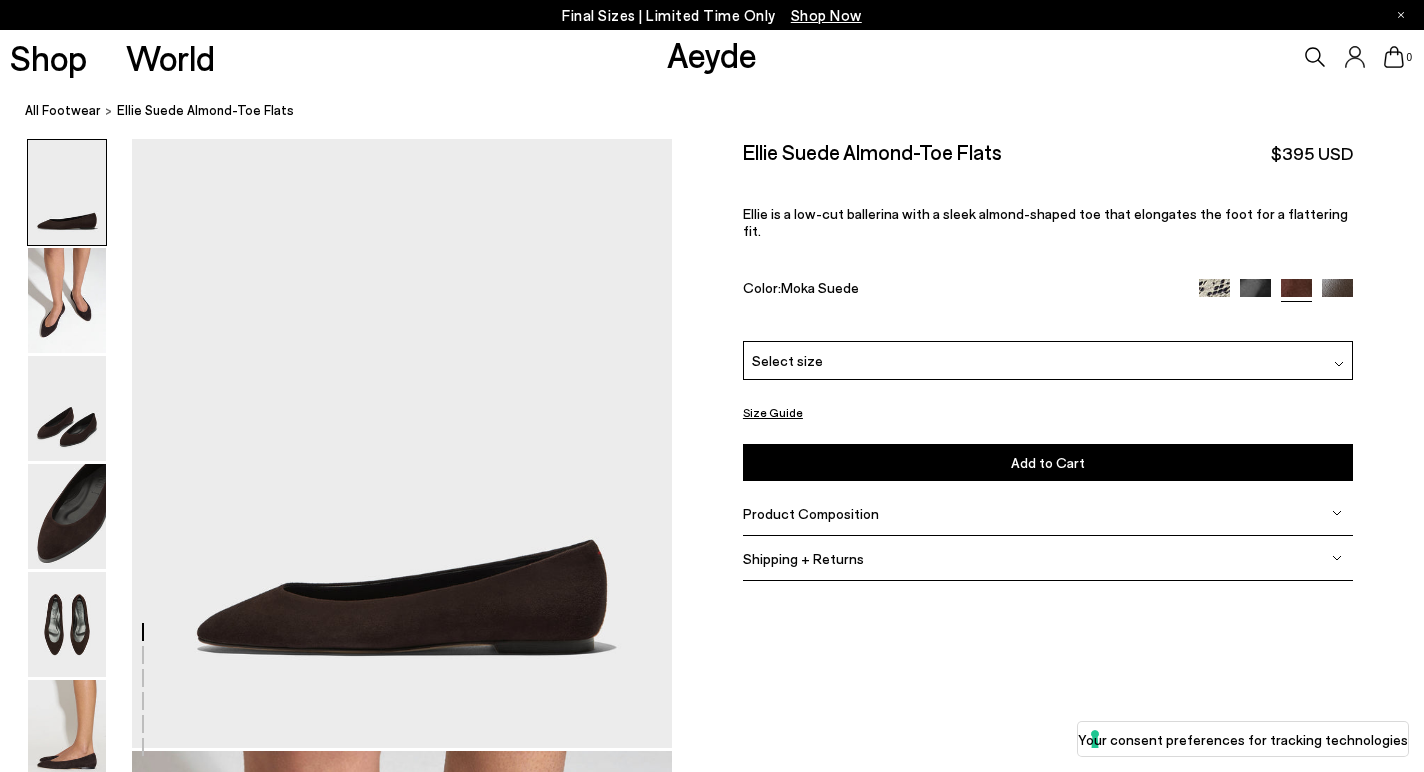 scroll, scrollTop: 28, scrollLeft: 0, axis: vertical 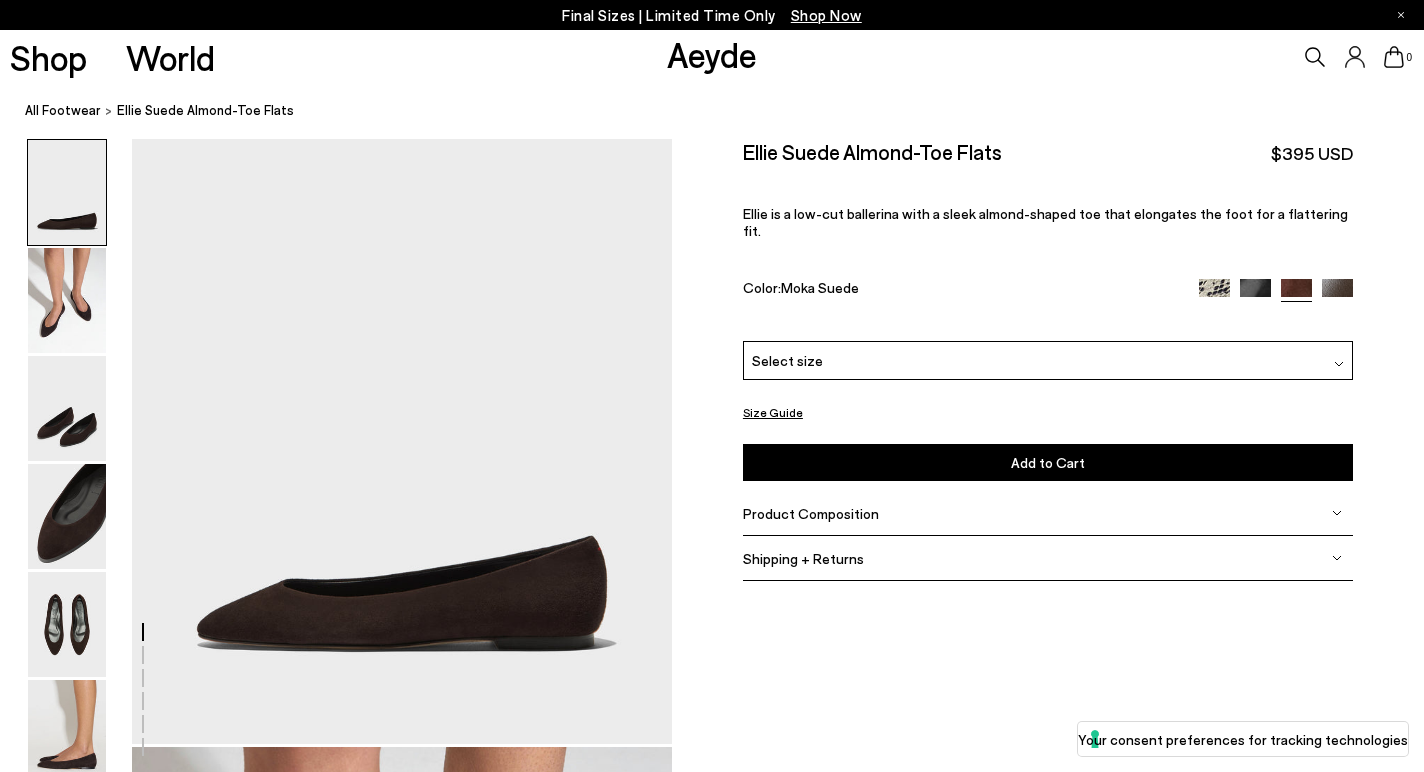 click at bounding box center [1337, 294] 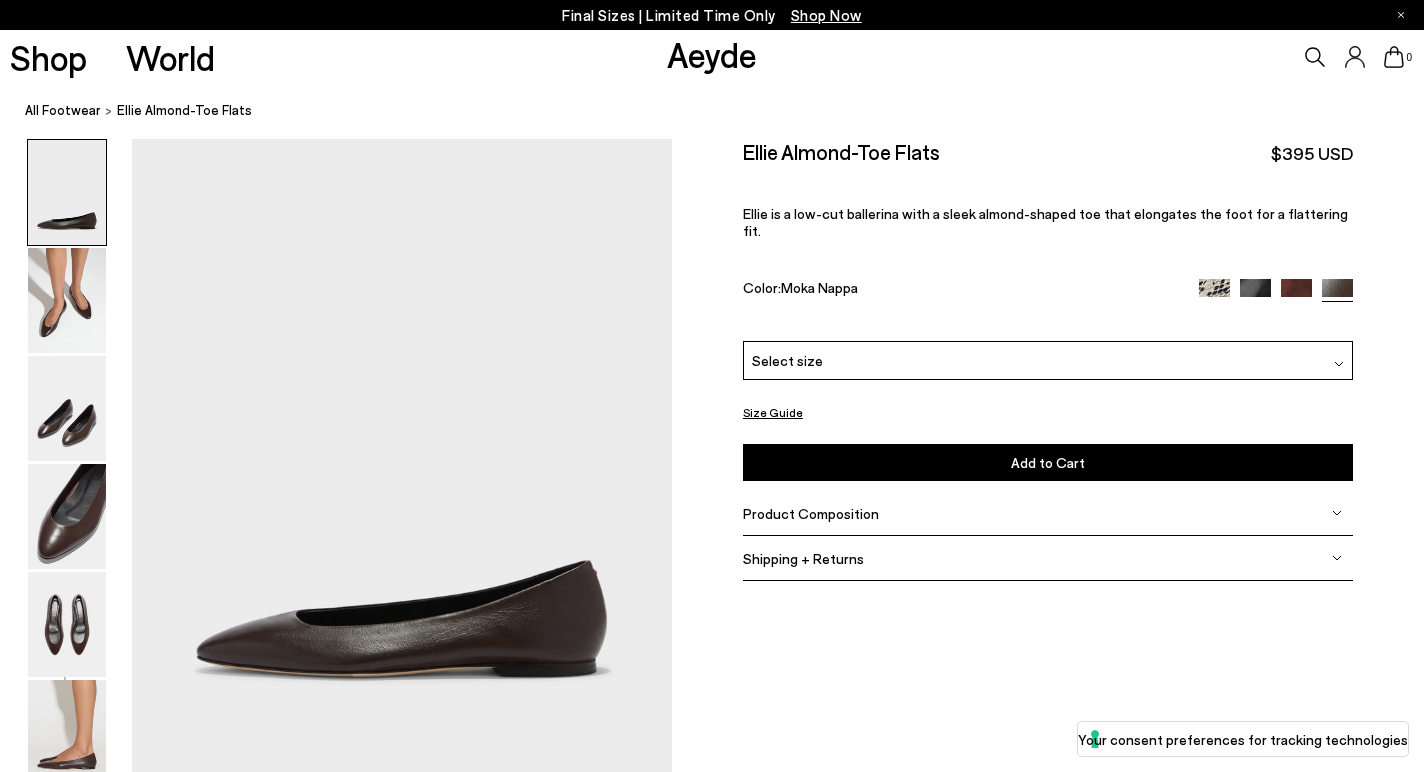 scroll, scrollTop: 0, scrollLeft: 0, axis: both 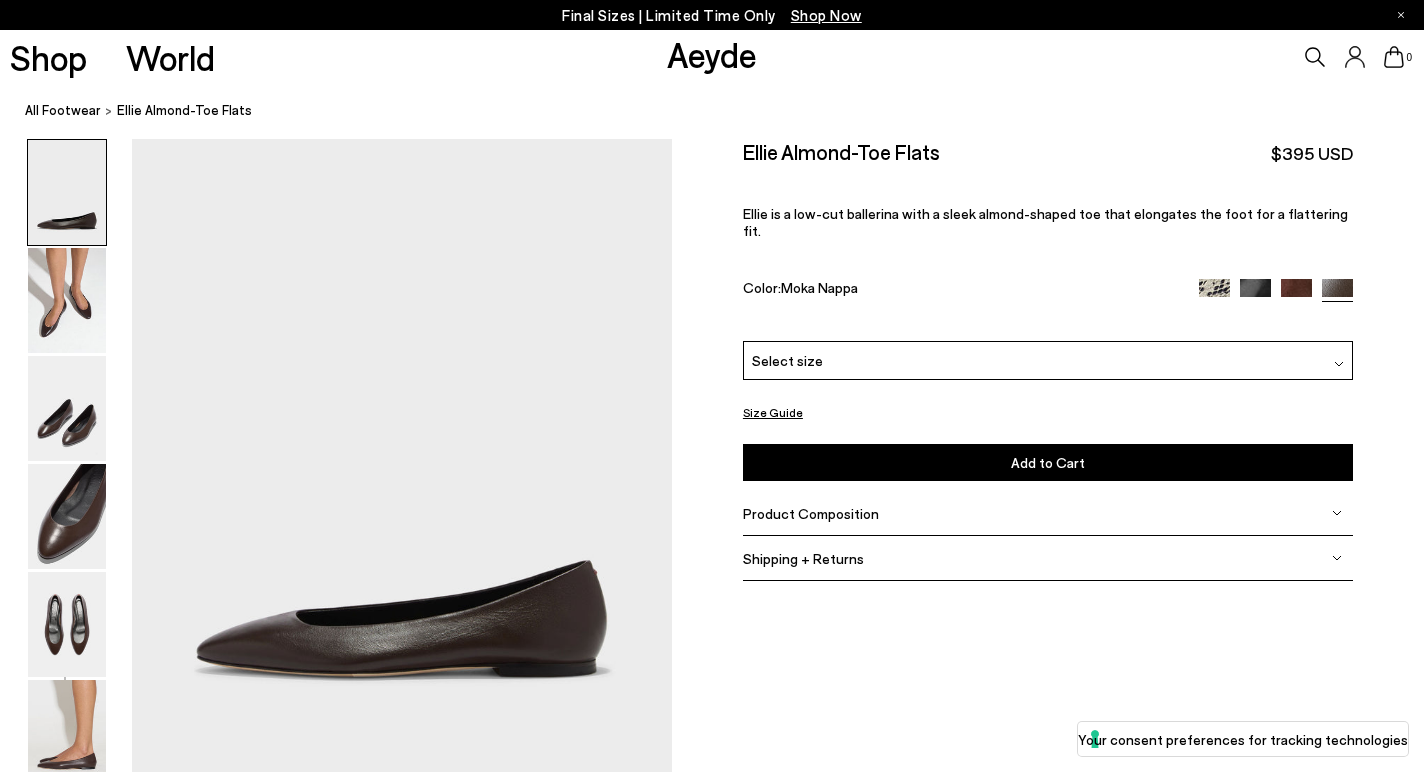 click at bounding box center [1255, 294] 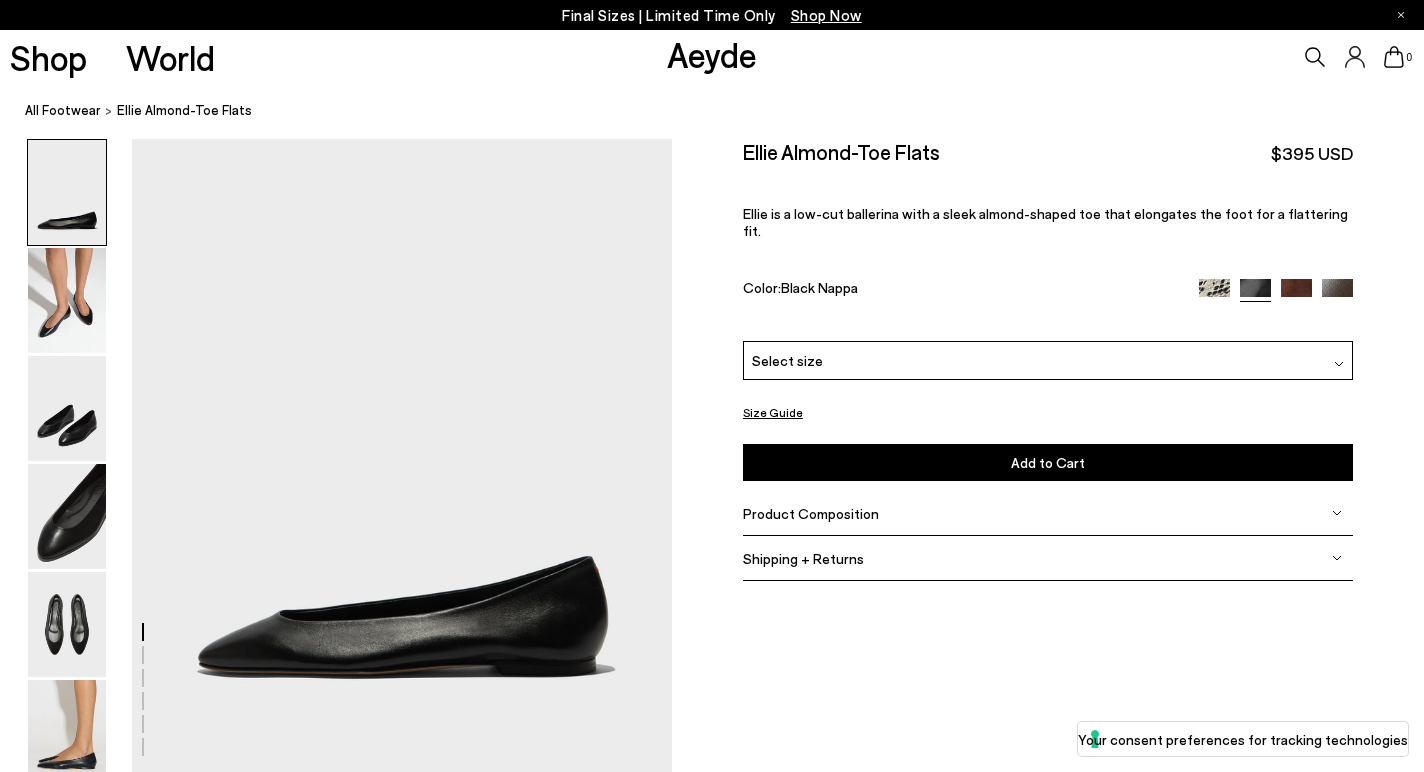 scroll, scrollTop: 0, scrollLeft: 0, axis: both 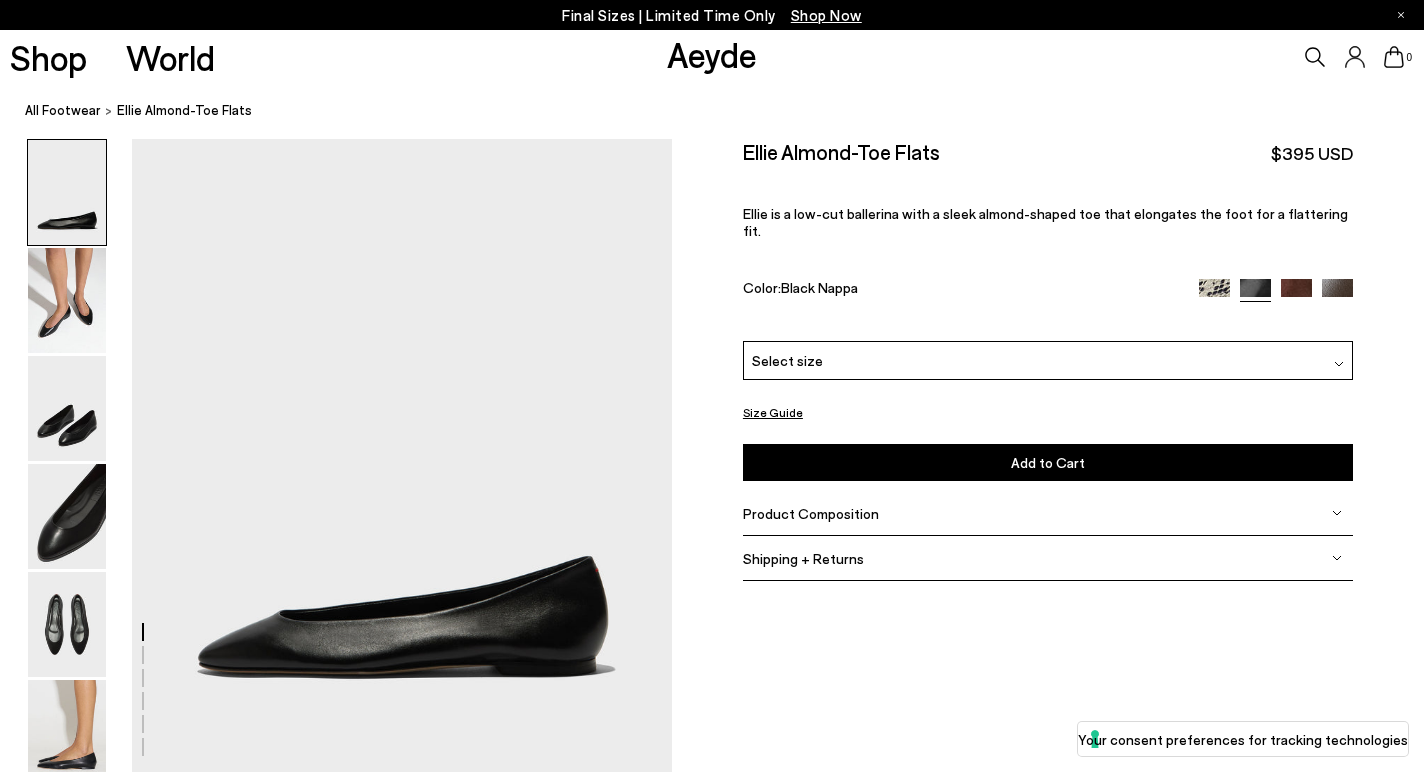 click at bounding box center (1214, 294) 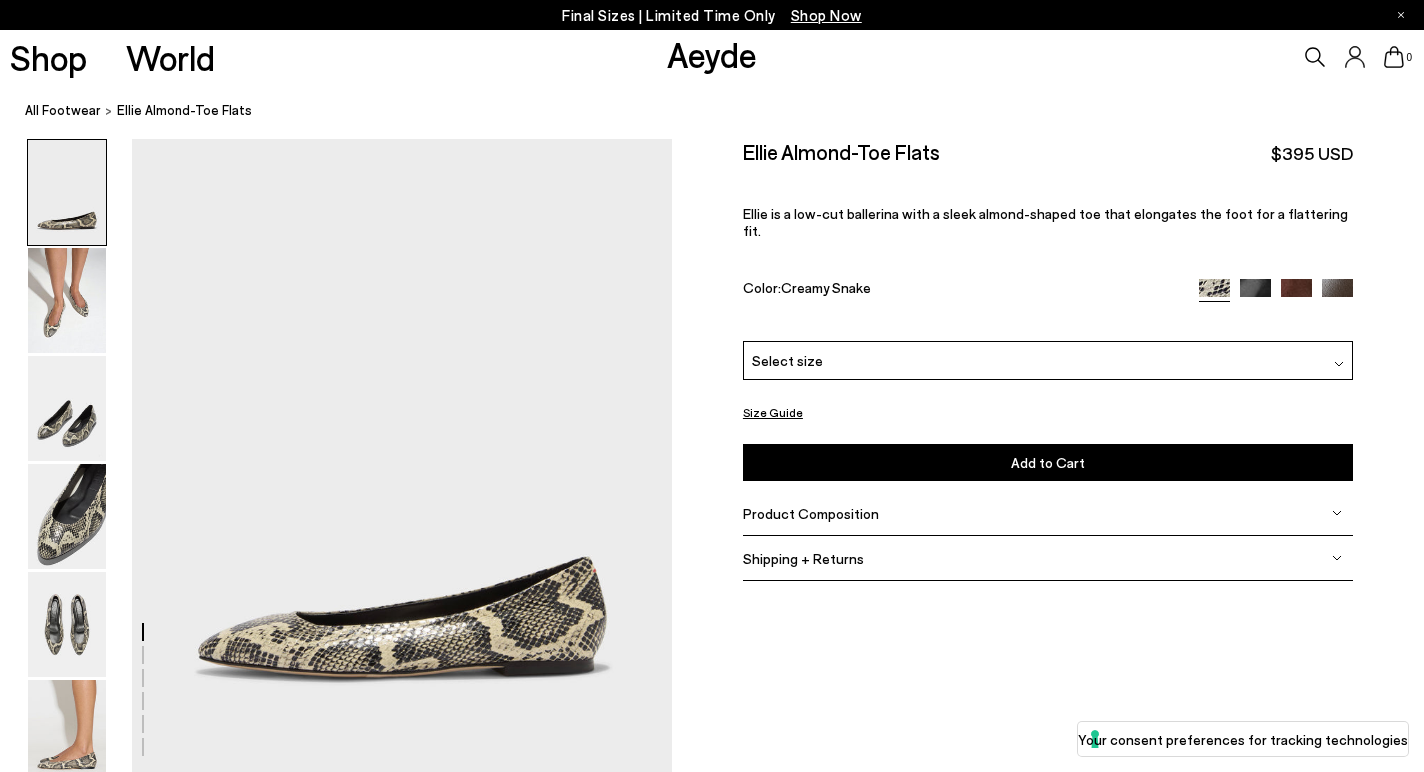 scroll, scrollTop: 0, scrollLeft: 0, axis: both 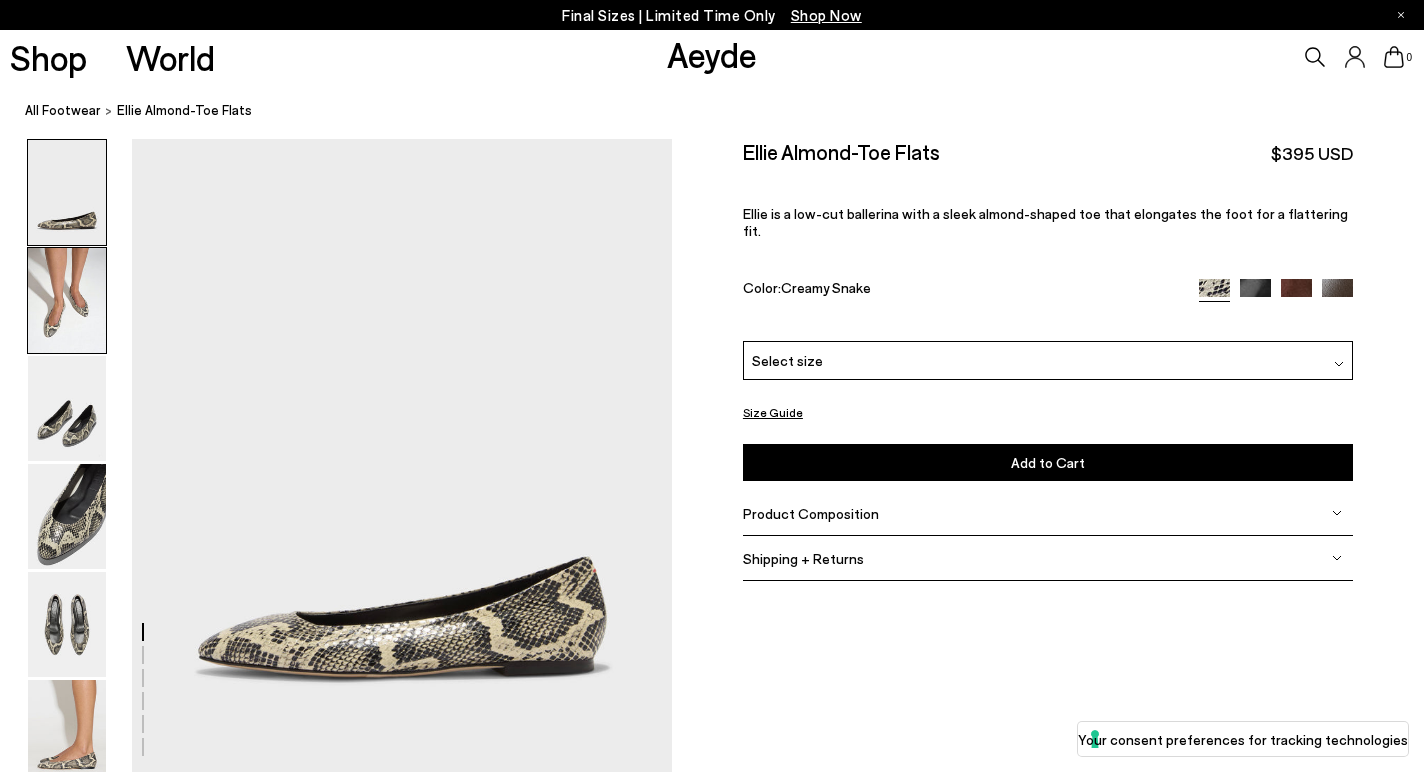 click at bounding box center (67, 300) 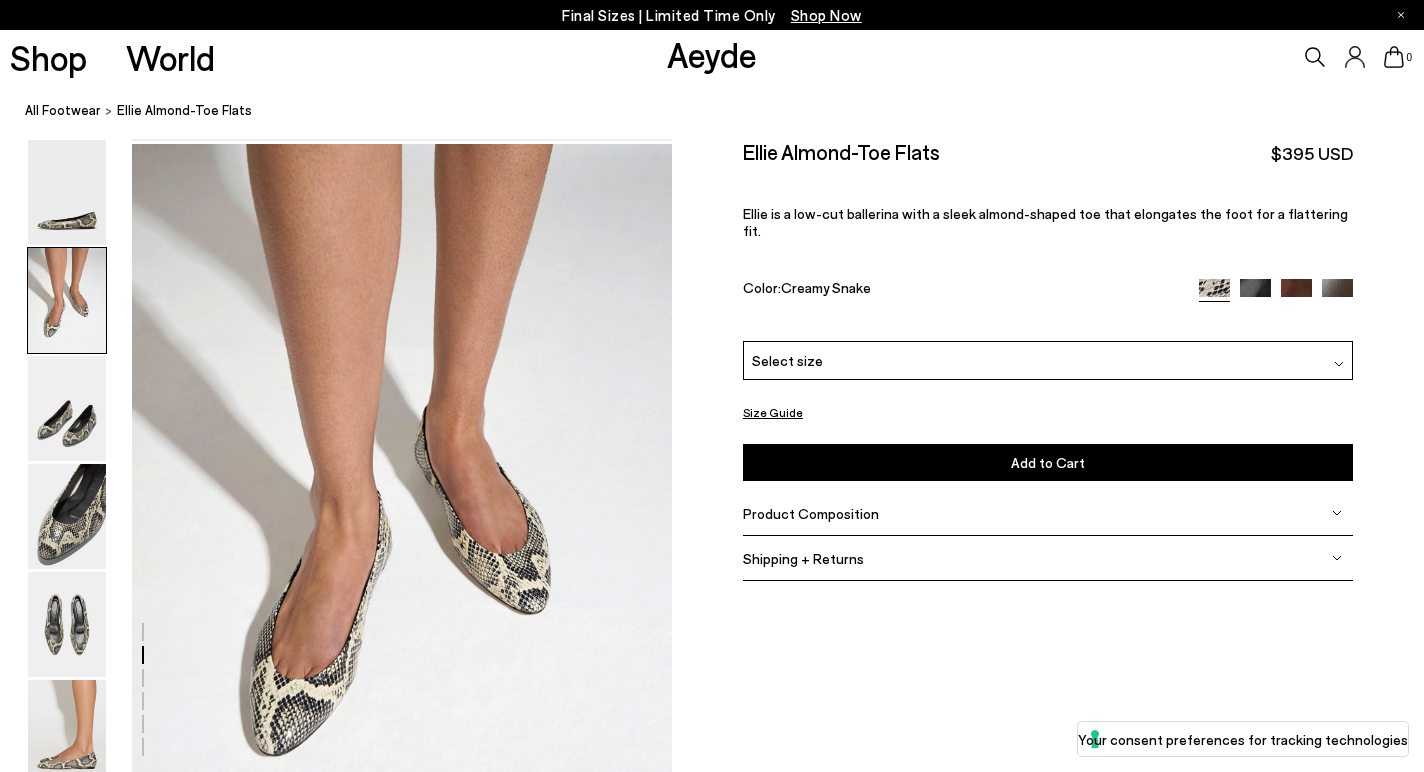 scroll, scrollTop: 638, scrollLeft: 0, axis: vertical 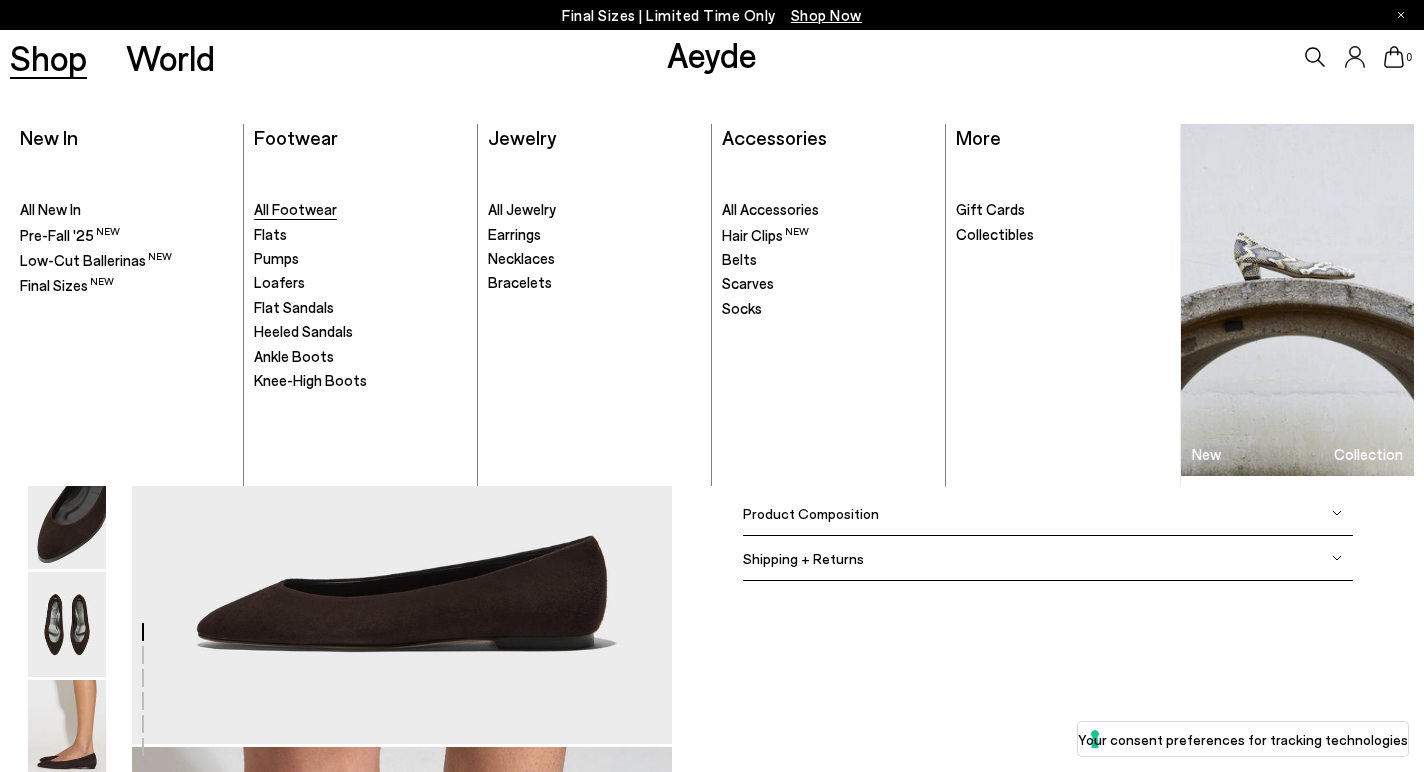 click on "All Footwear" at bounding box center [295, 209] 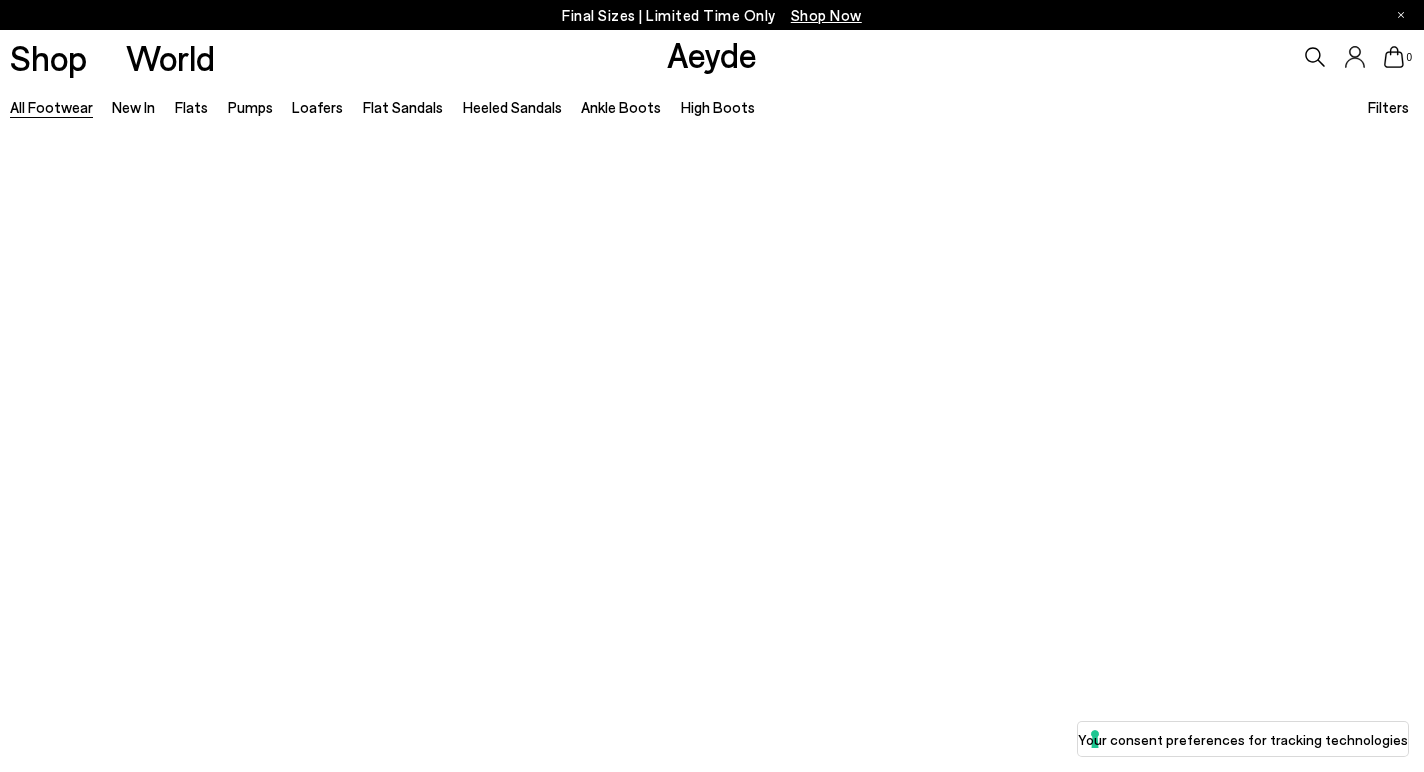 scroll, scrollTop: 0, scrollLeft: 0, axis: both 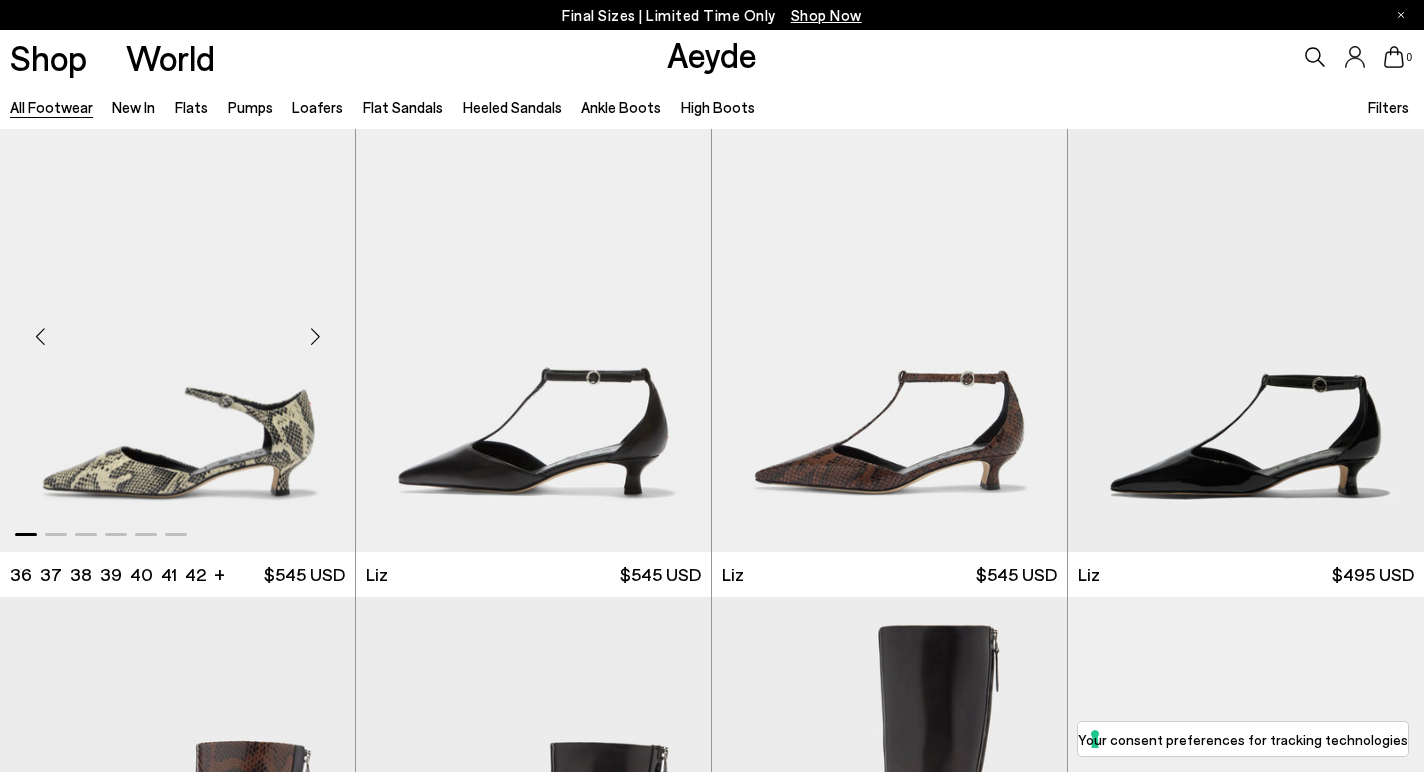 click at bounding box center [315, 336] 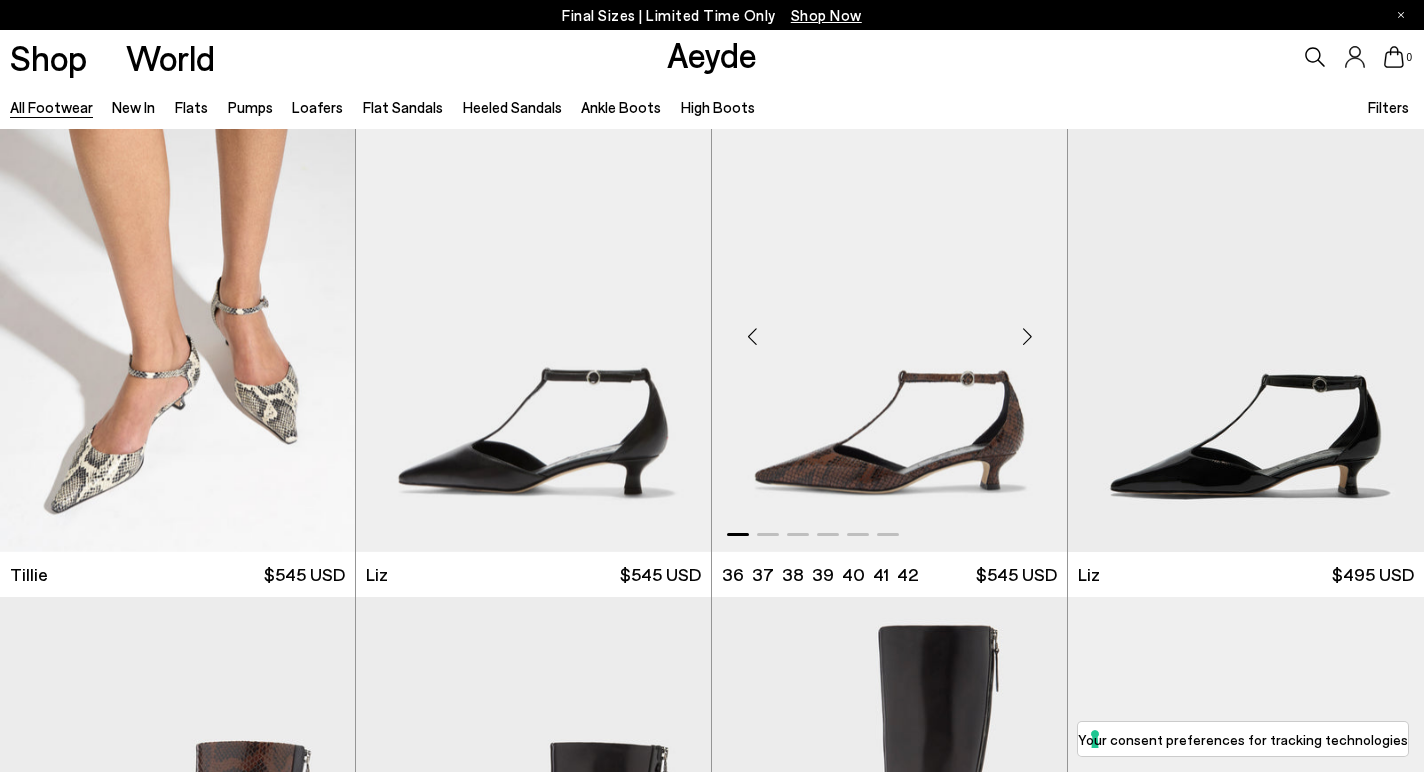 click at bounding box center (1027, 336) 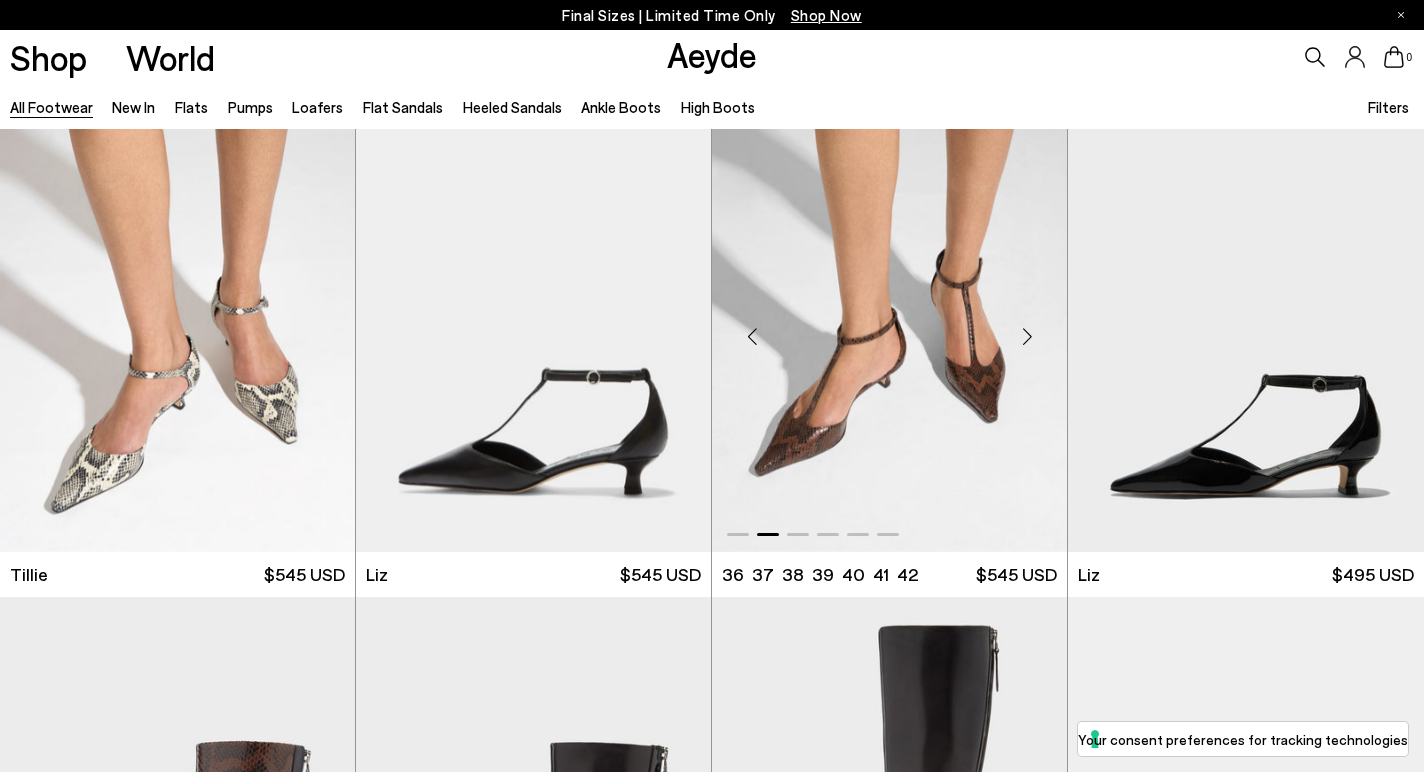 click at bounding box center (1027, 336) 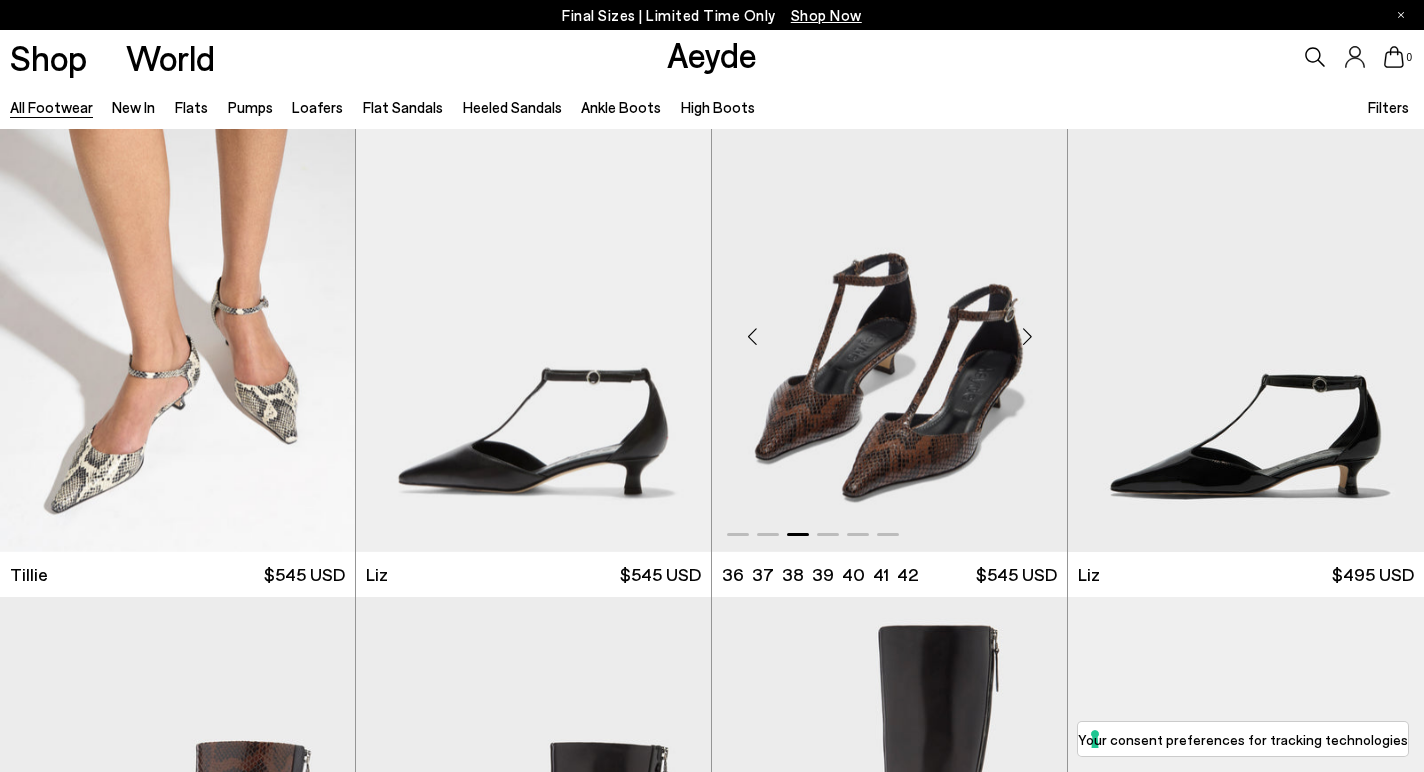 click at bounding box center [1027, 336] 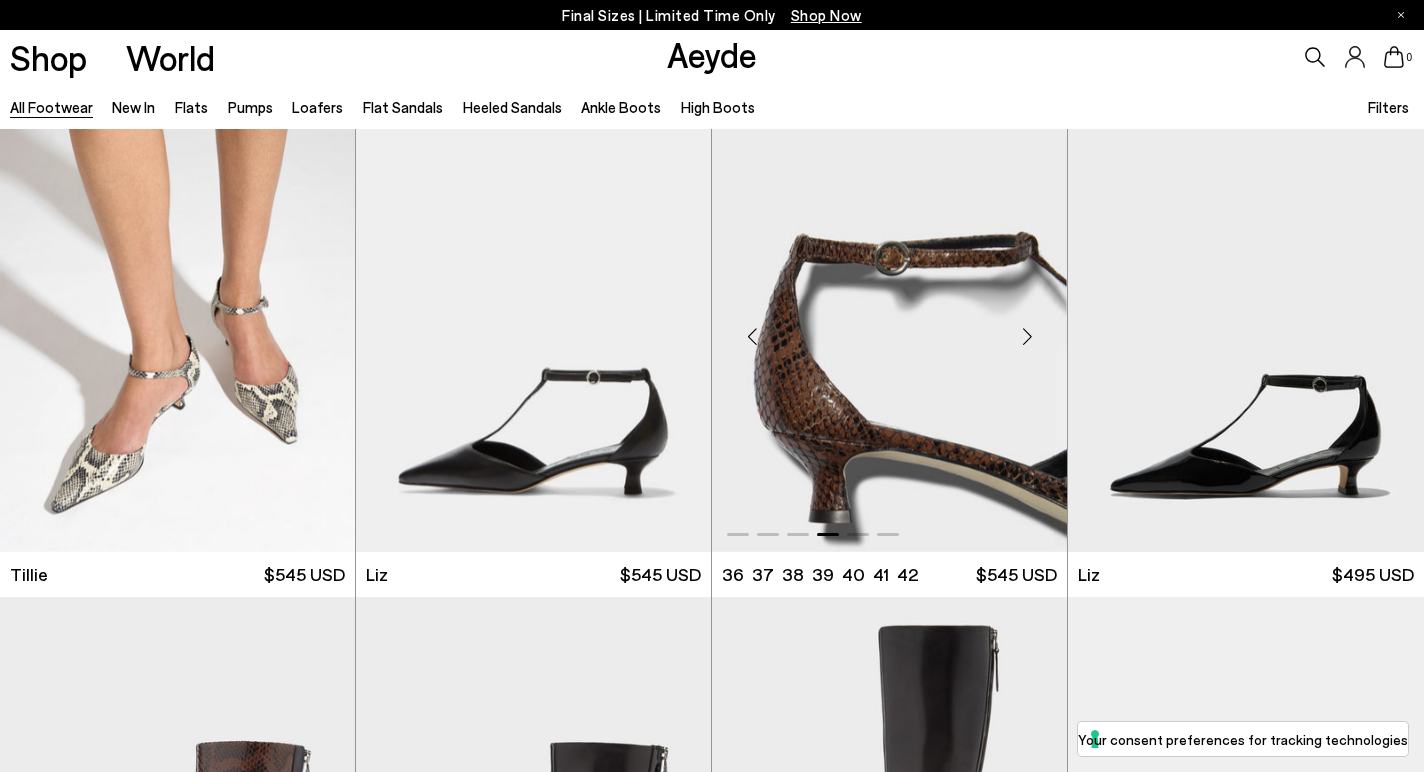 click at bounding box center (1027, 336) 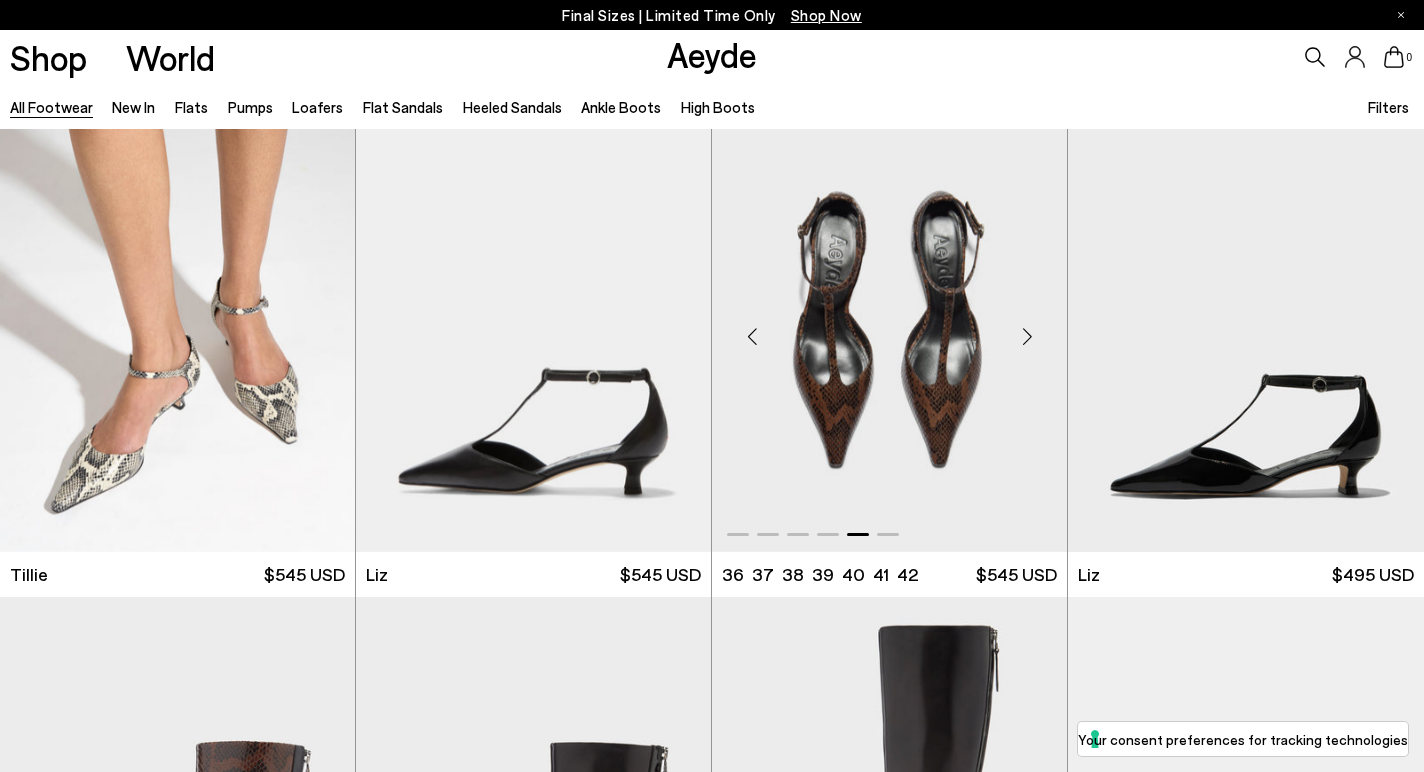 click at bounding box center [1027, 336] 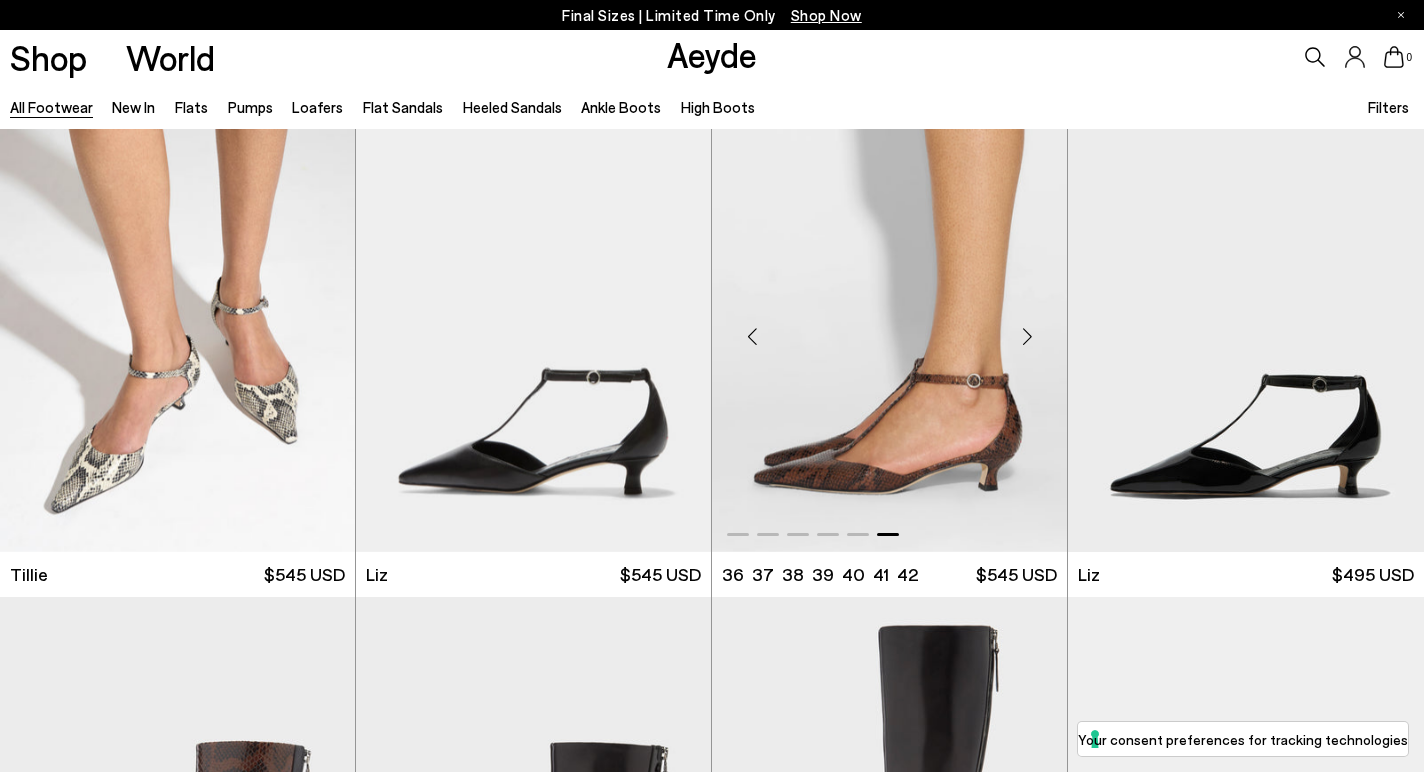 click at bounding box center [1027, 336] 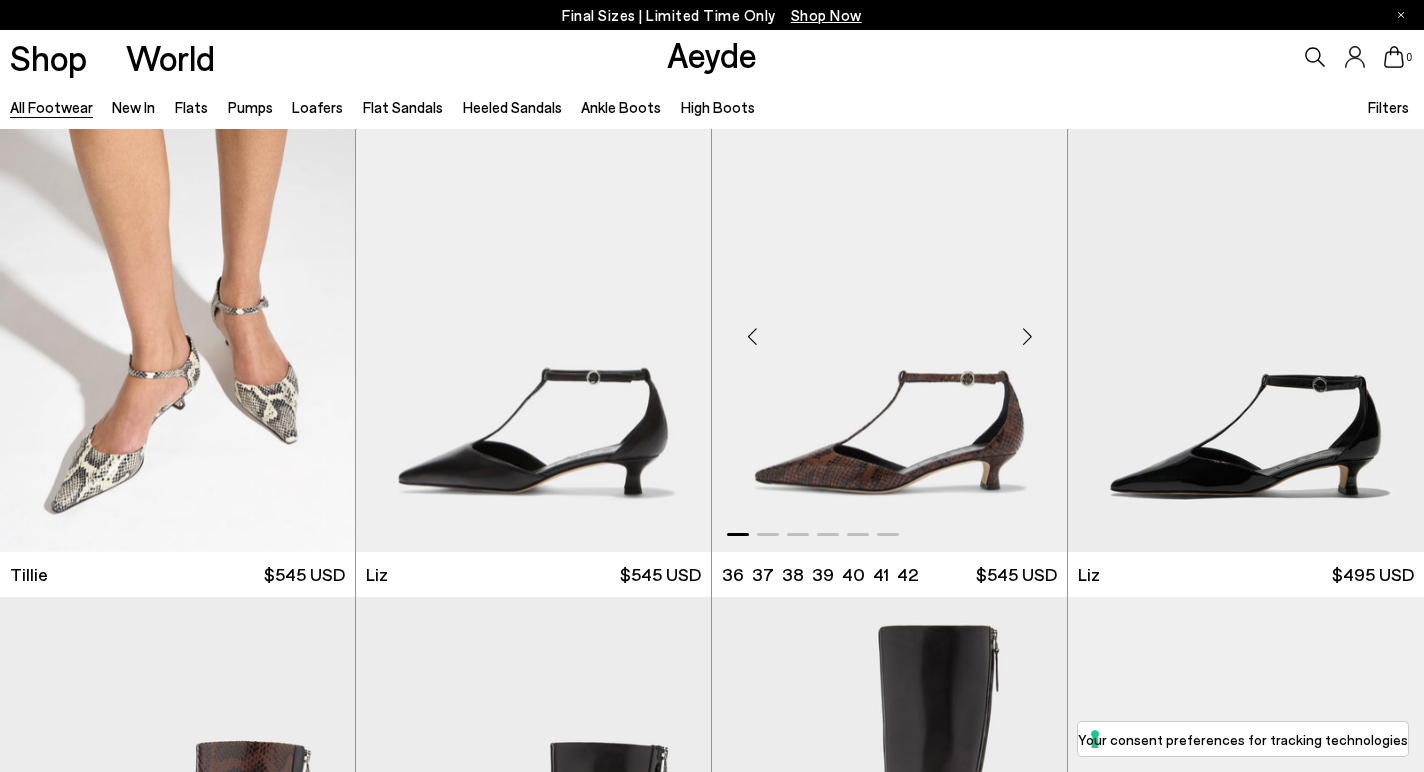 click at bounding box center (1027, 336) 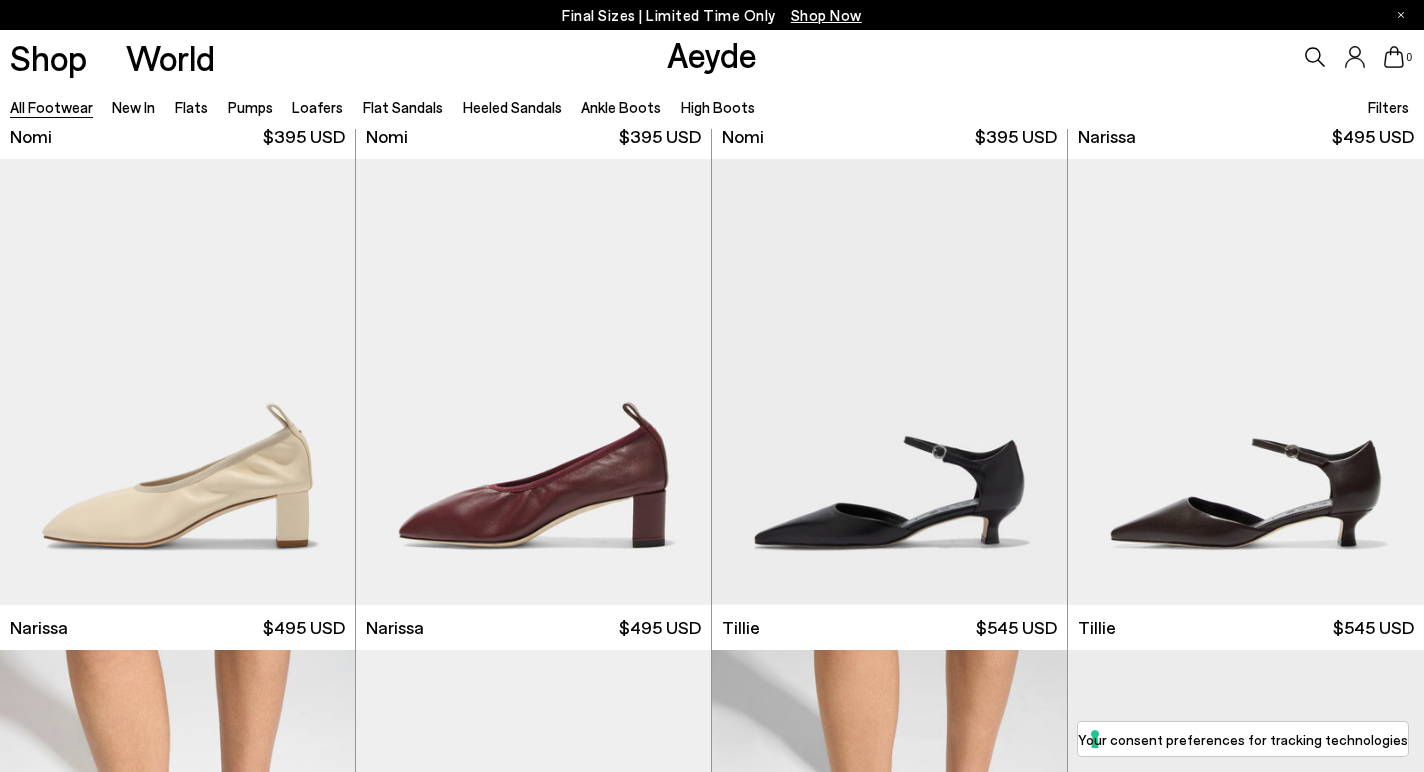 scroll, scrollTop: 1812, scrollLeft: 0, axis: vertical 